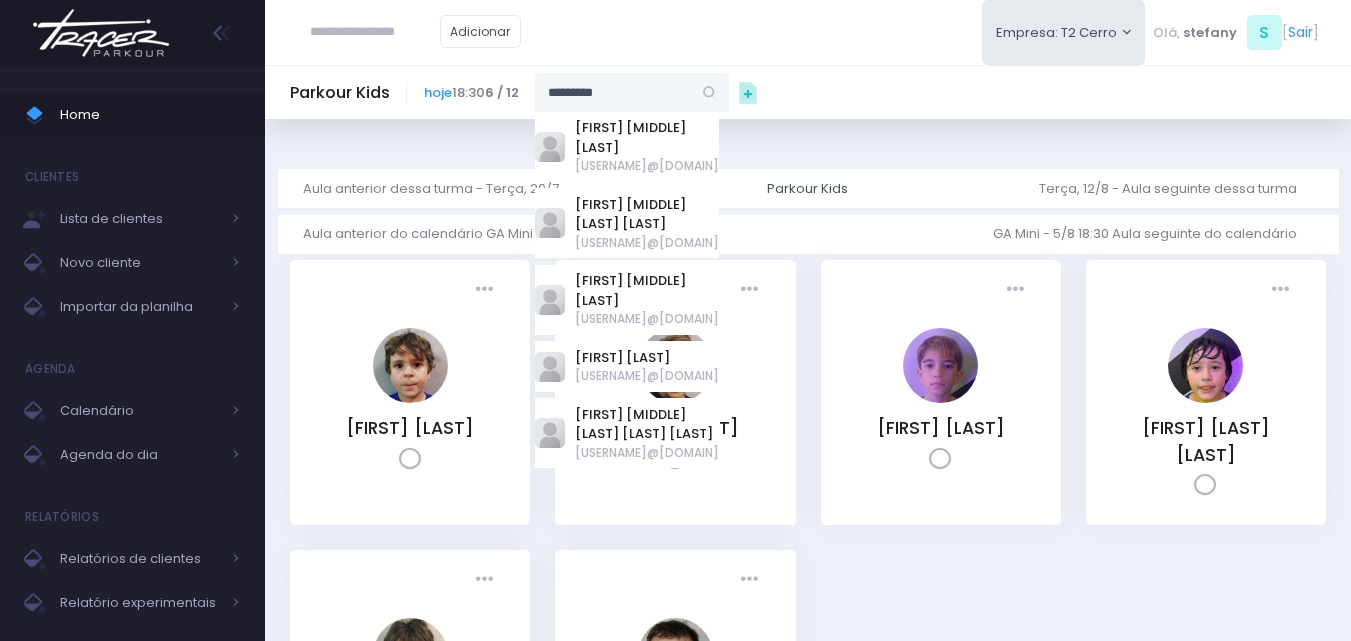 scroll, scrollTop: 0, scrollLeft: 0, axis: both 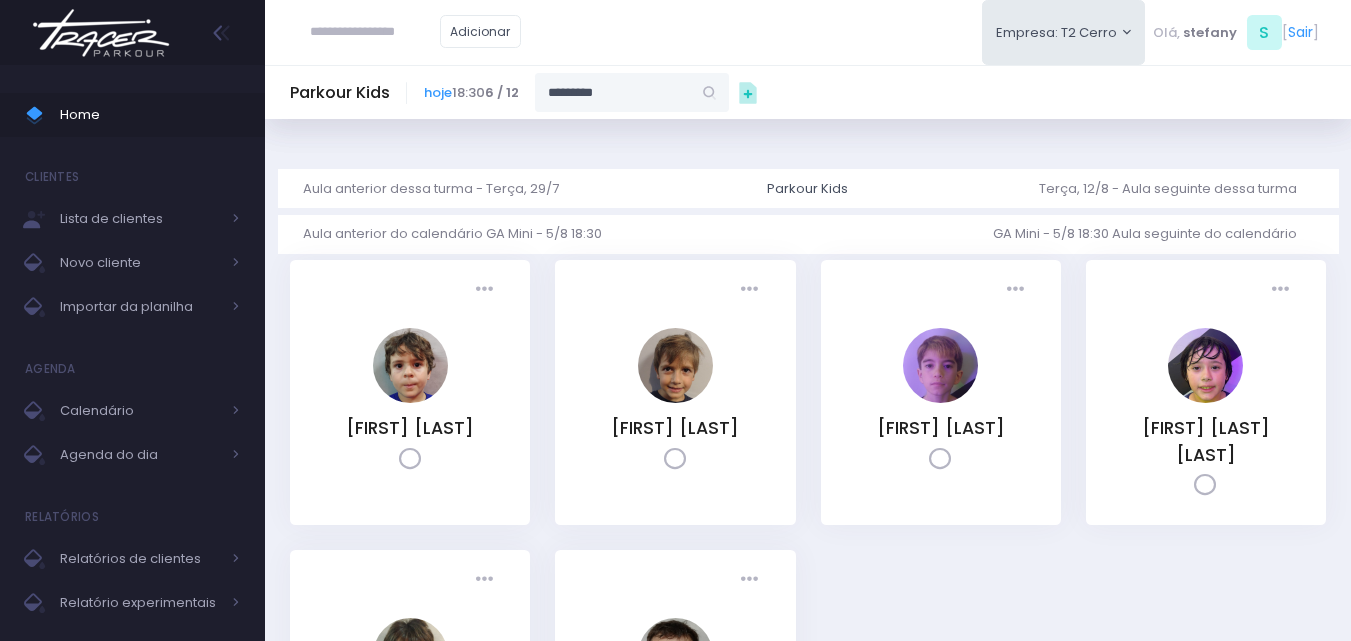 click at bounding box center [101, 33] 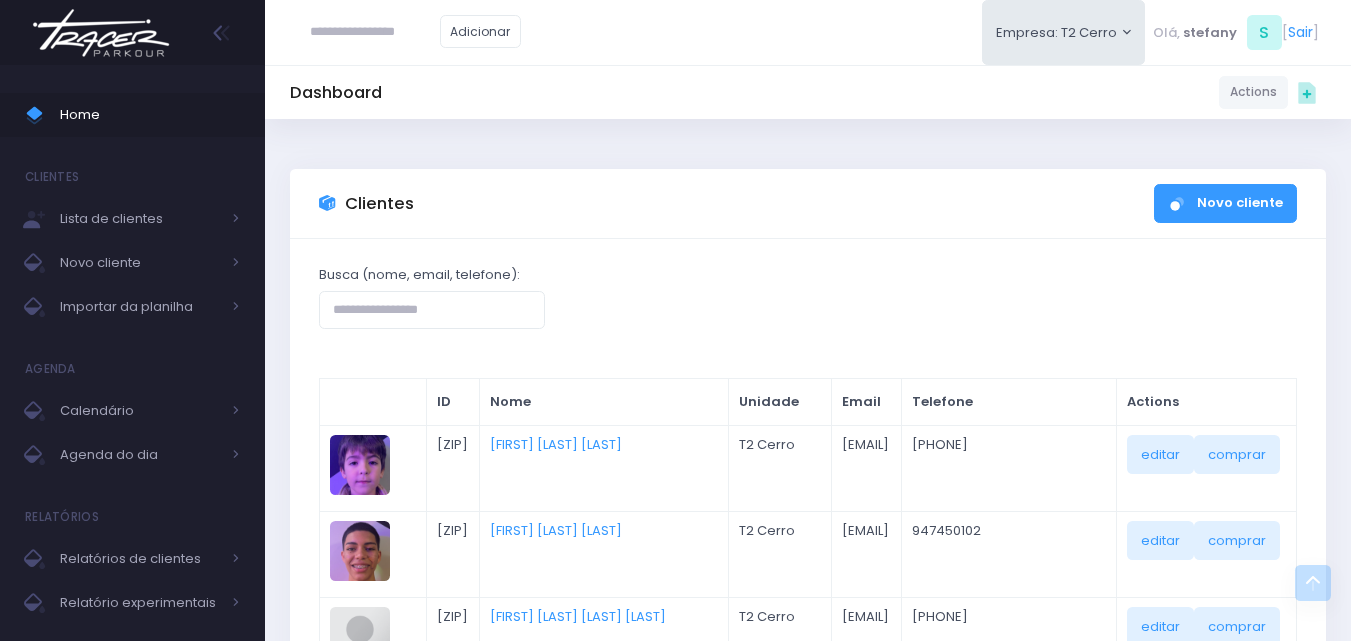 scroll, scrollTop: 1400, scrollLeft: 0, axis: vertical 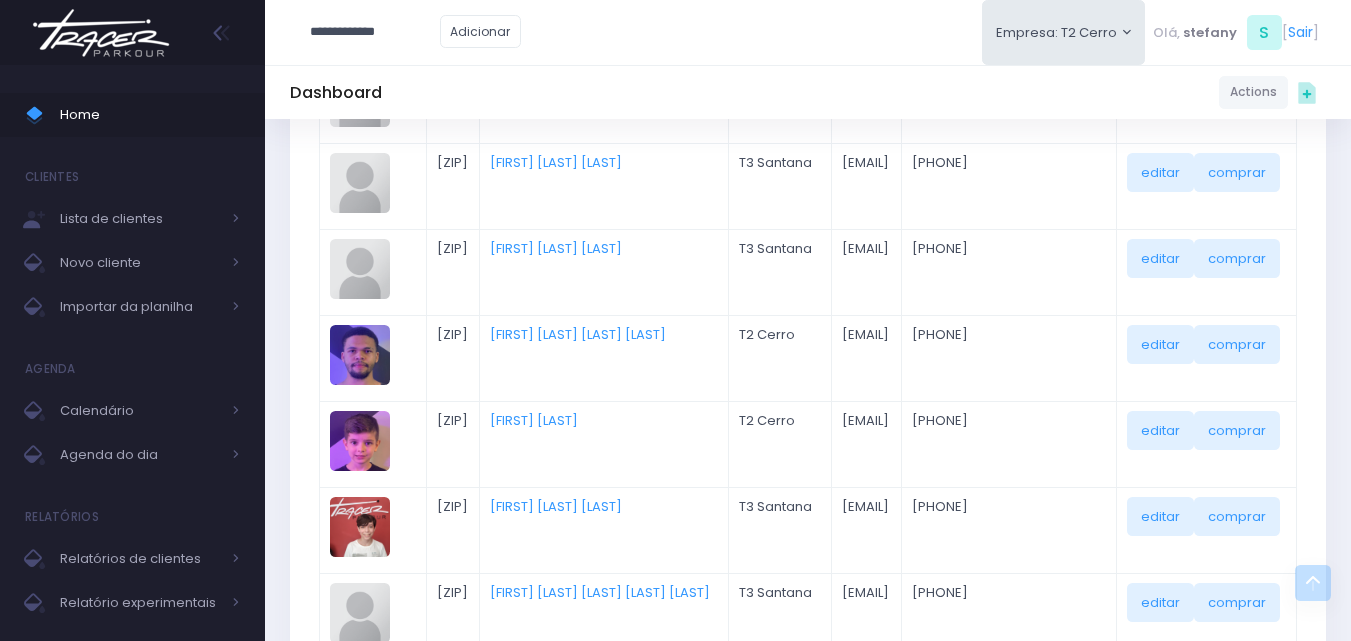 type on "**********" 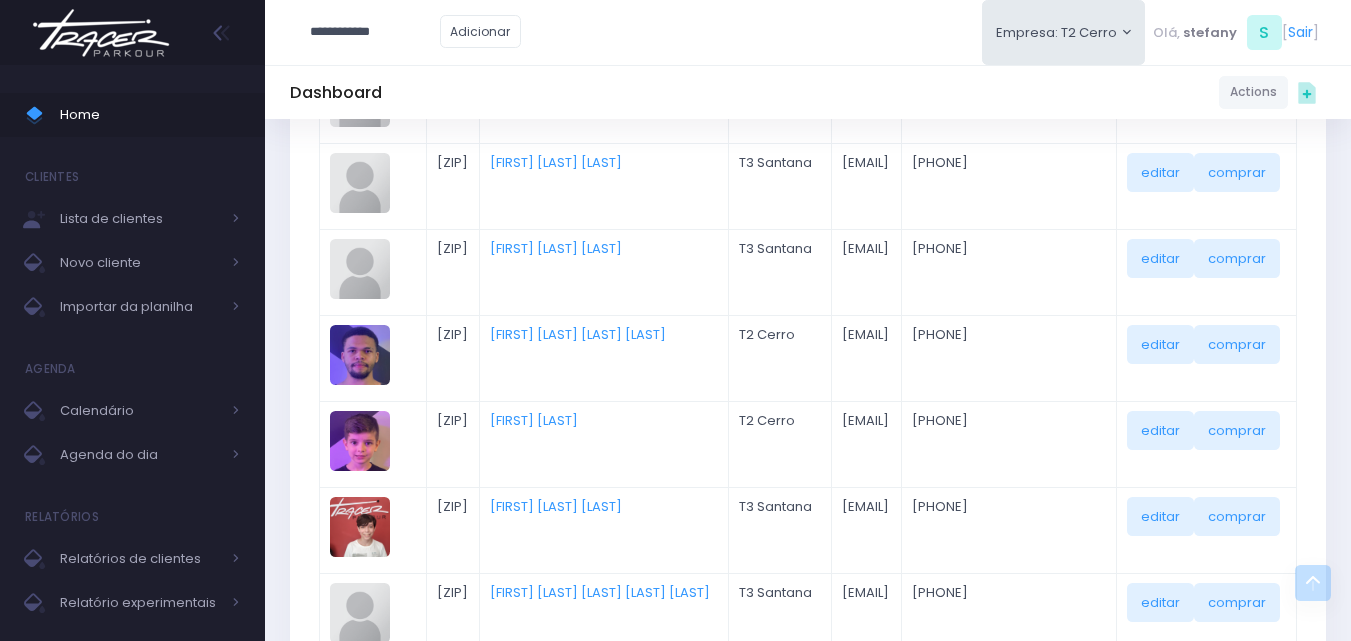 type on "**********" 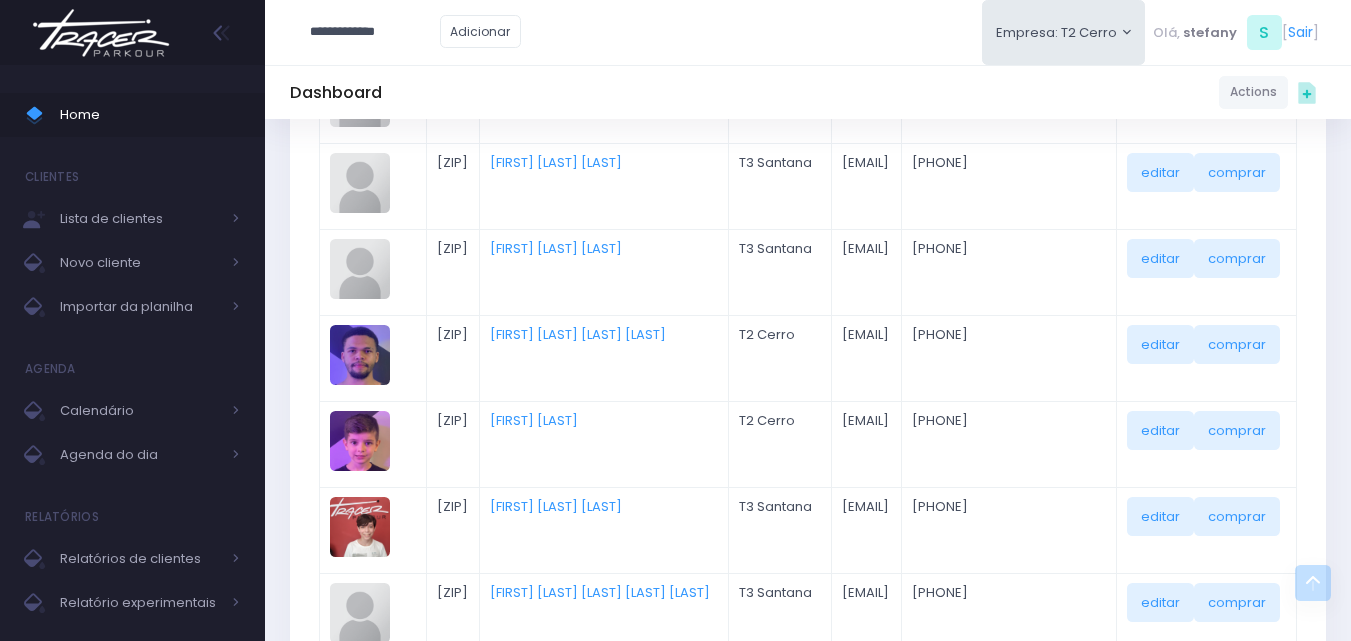 type on "**********" 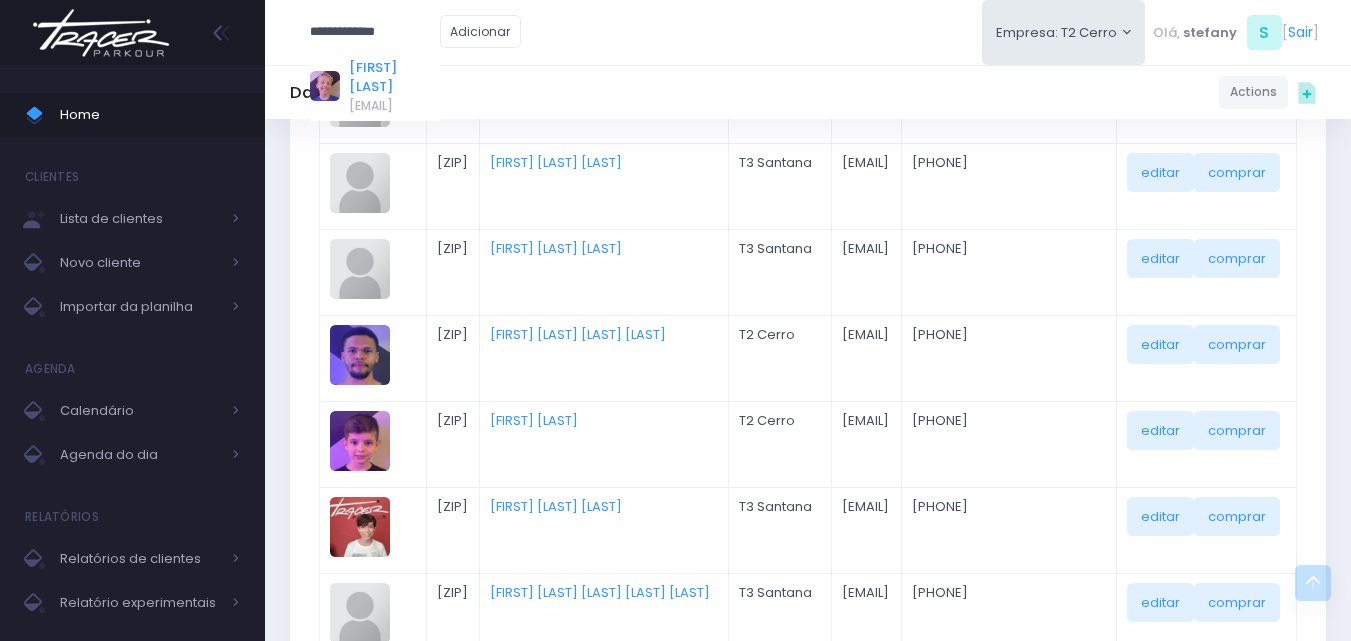 click on "Tomas Amorim" at bounding box center (394, 77) 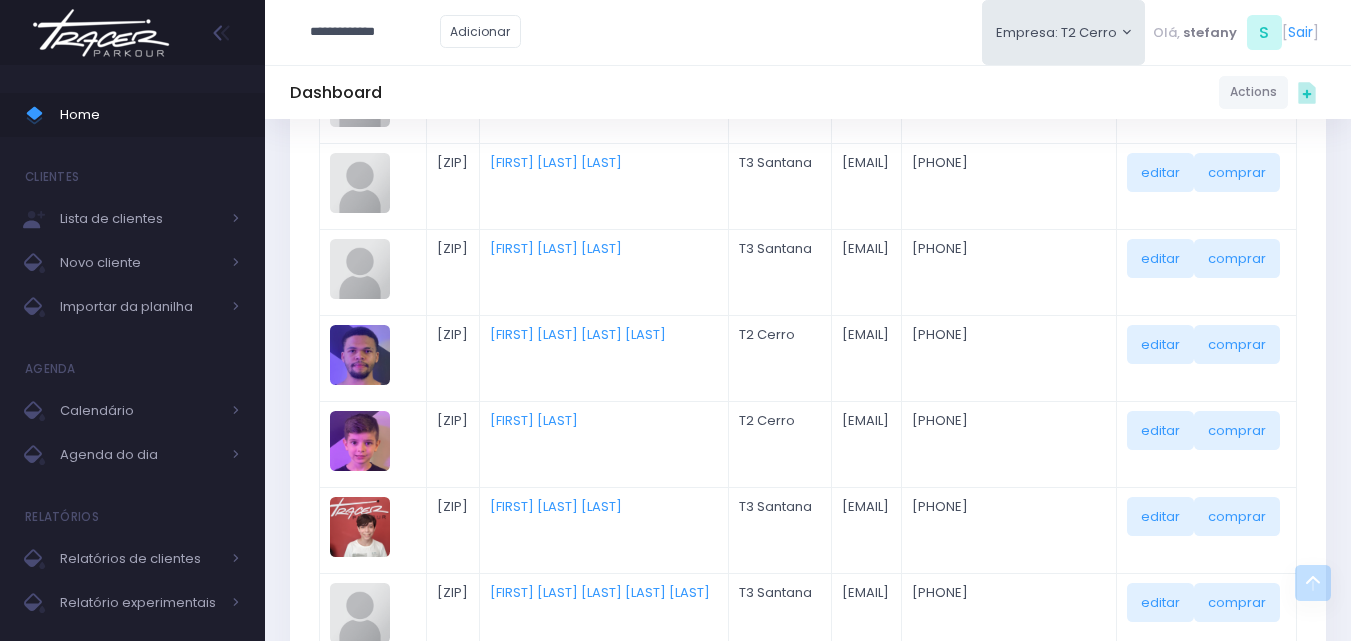 scroll, scrollTop: 0, scrollLeft: 0, axis: both 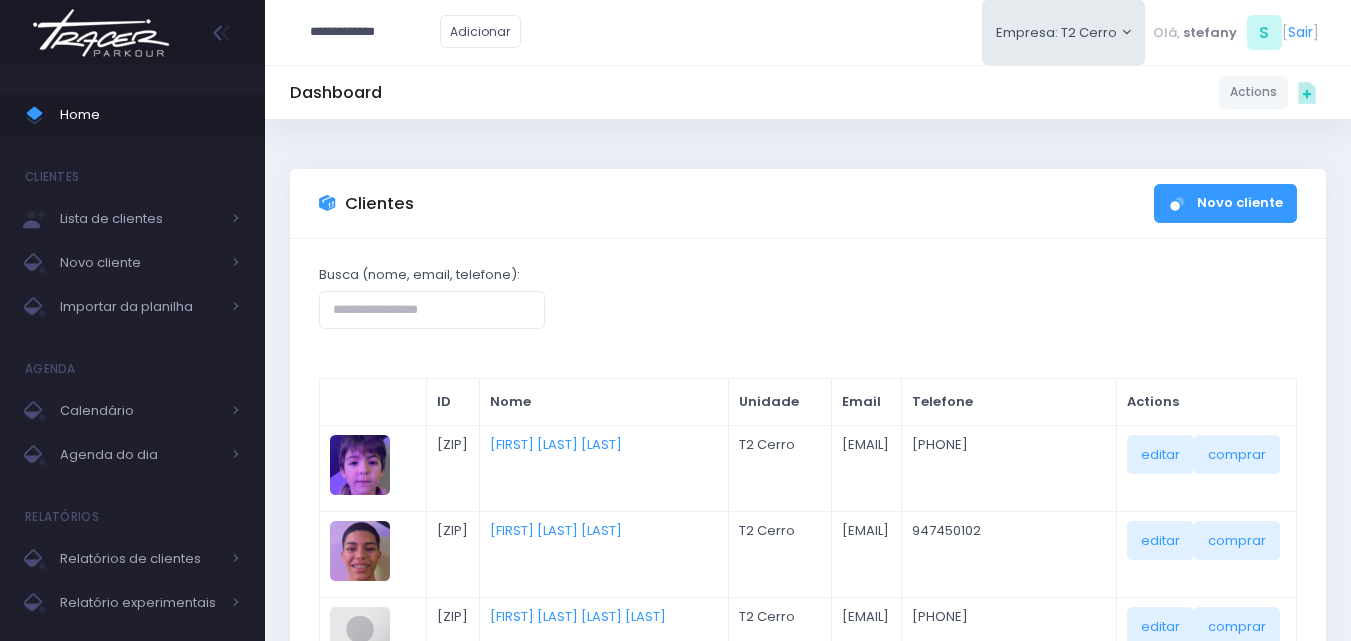type on "**********" 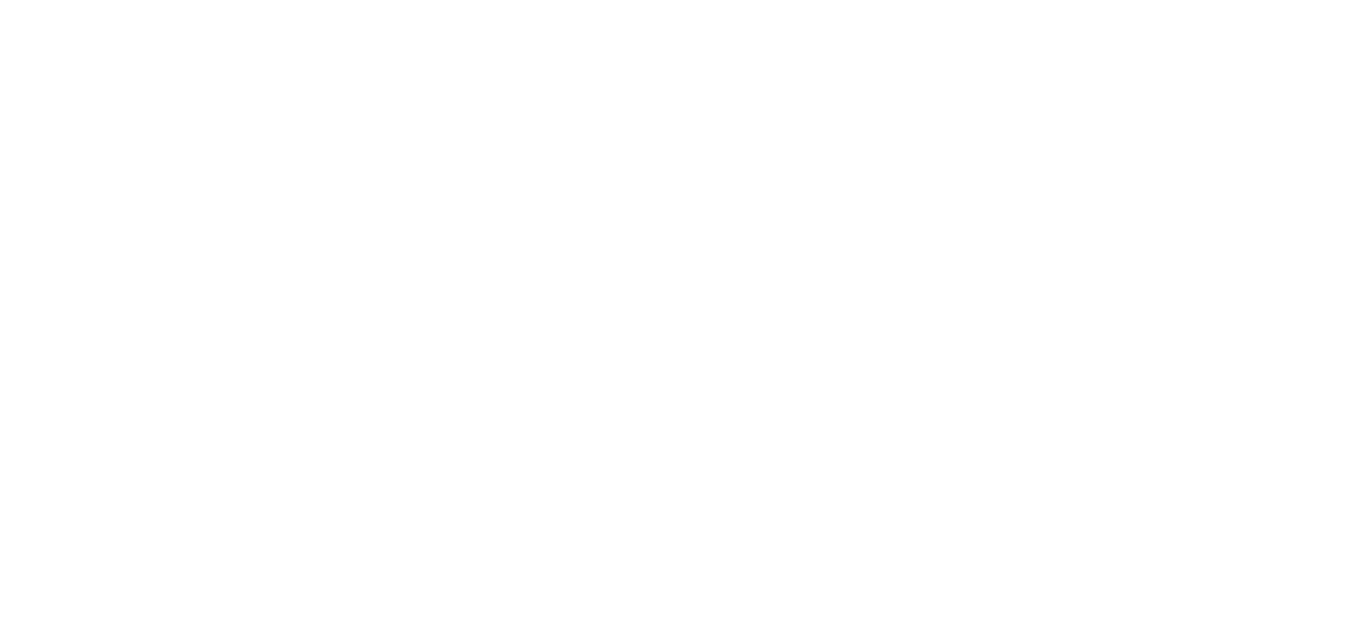 scroll, scrollTop: 0, scrollLeft: 0, axis: both 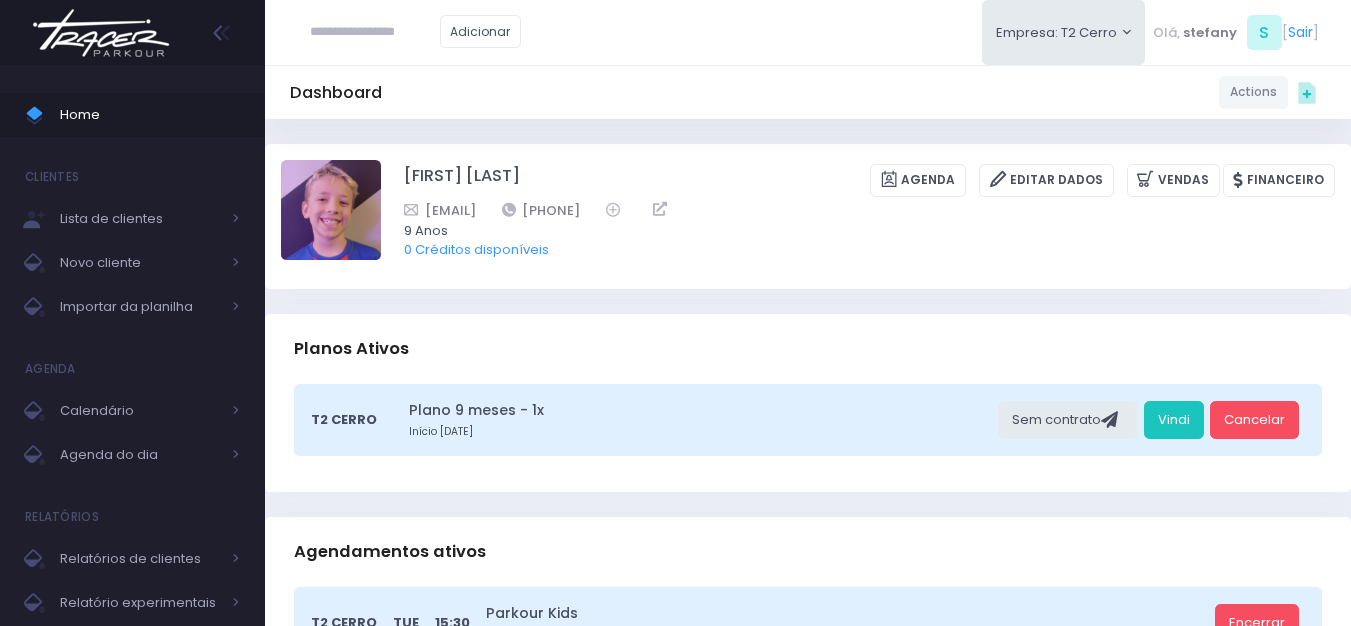 click at bounding box center [375, 32] 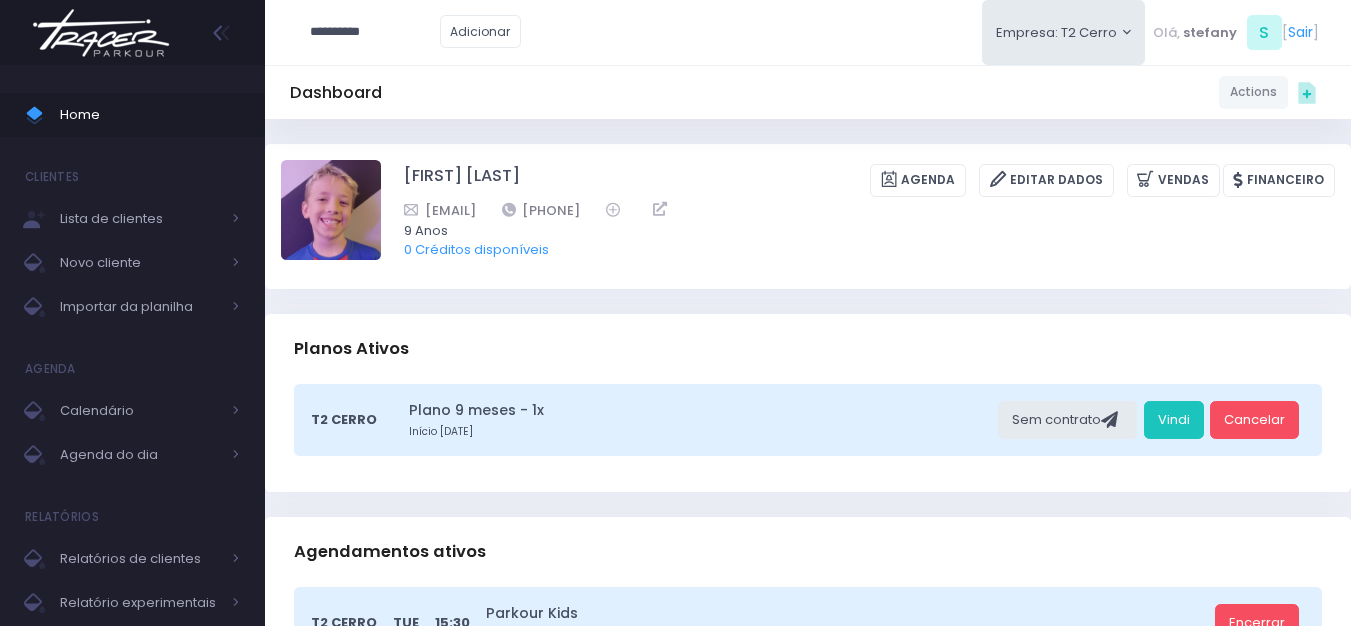 type on "**********" 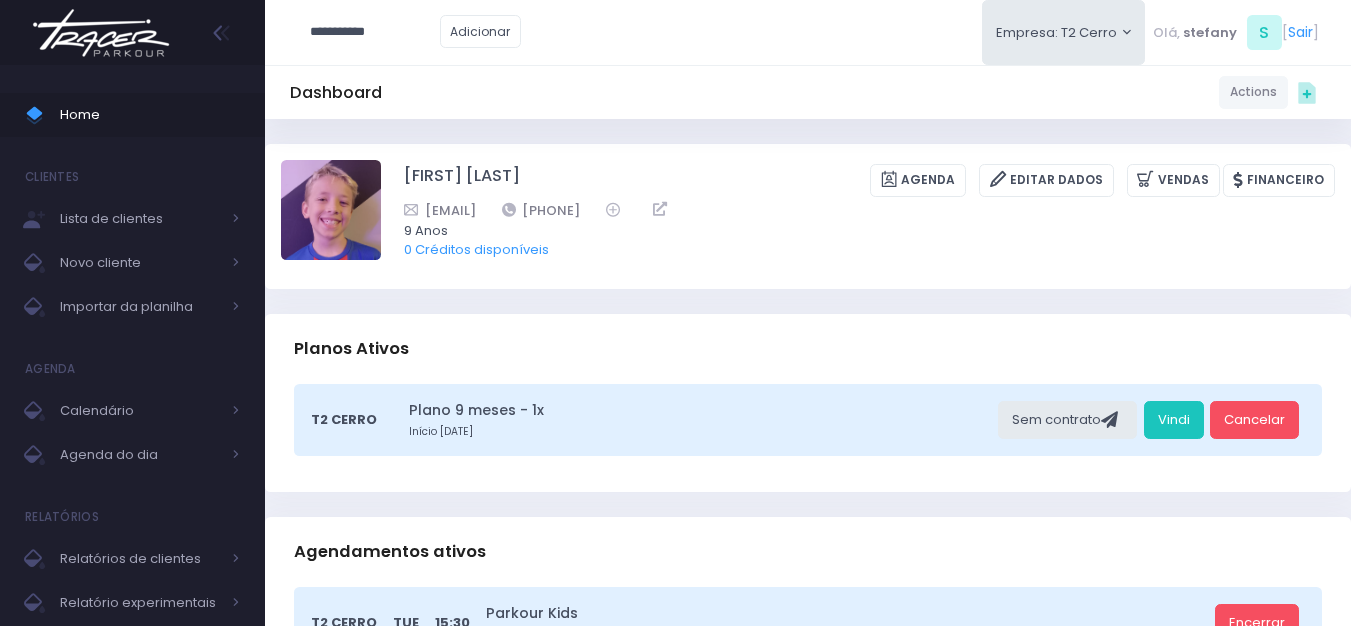 type on "**********" 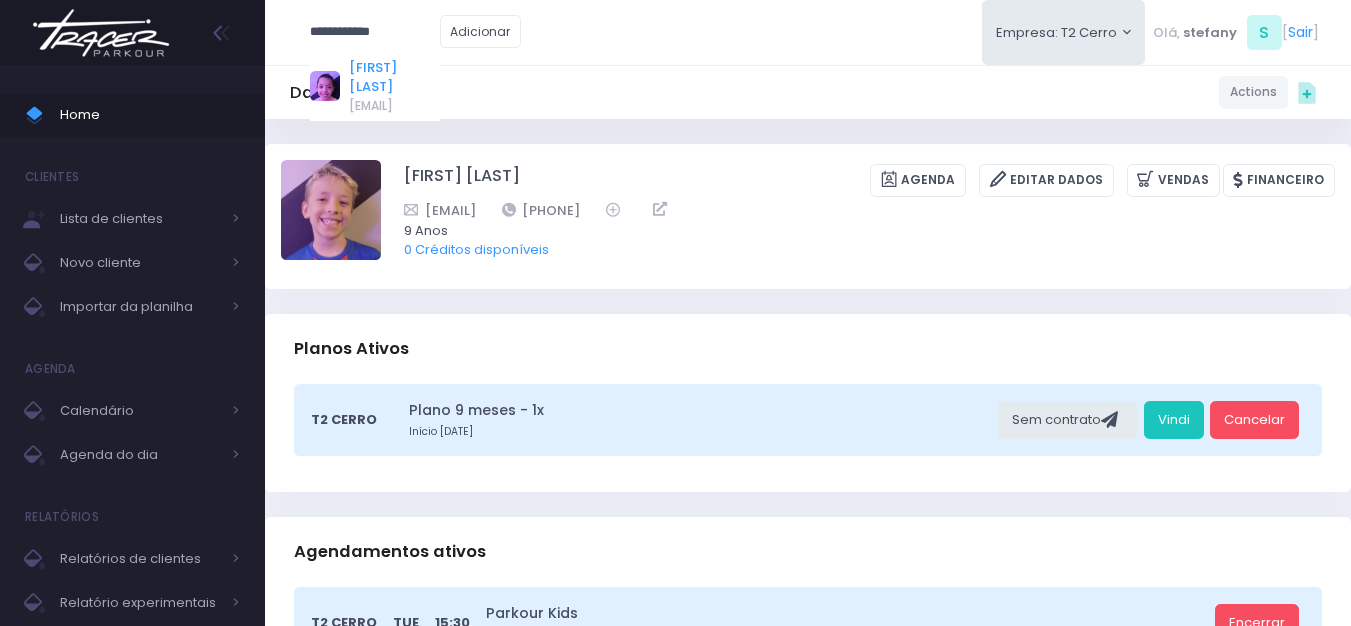 click on "Nina amorim" at bounding box center [394, 77] 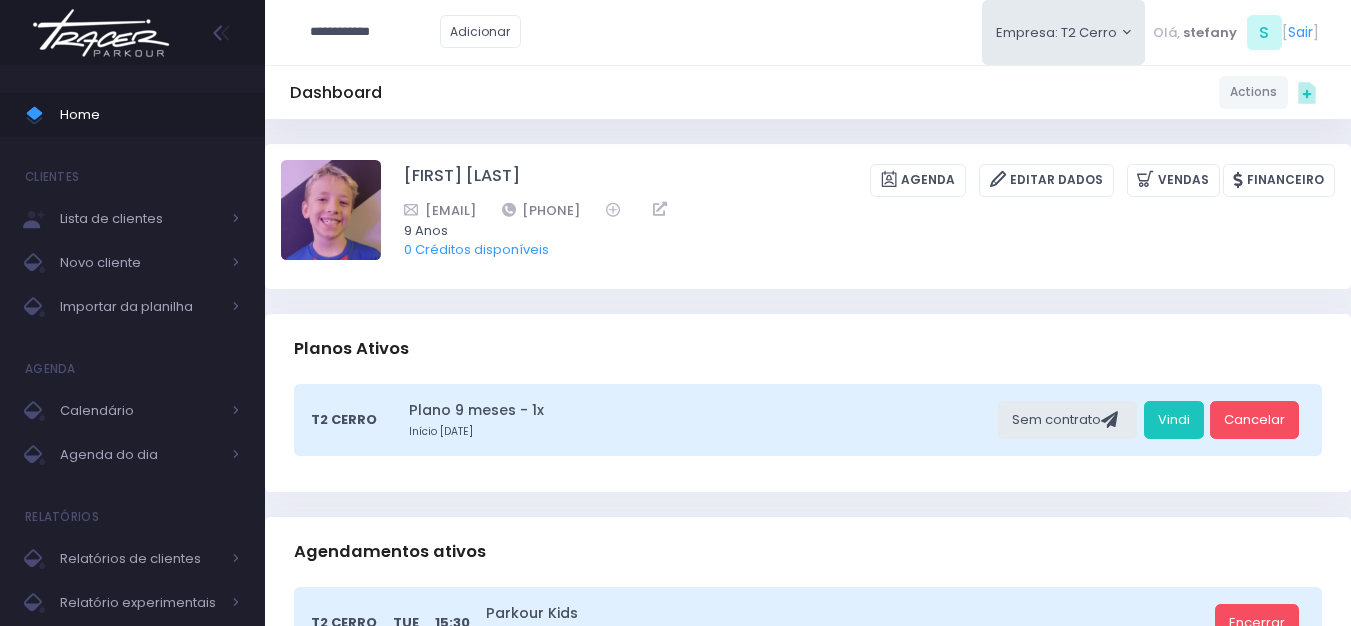 type on "**********" 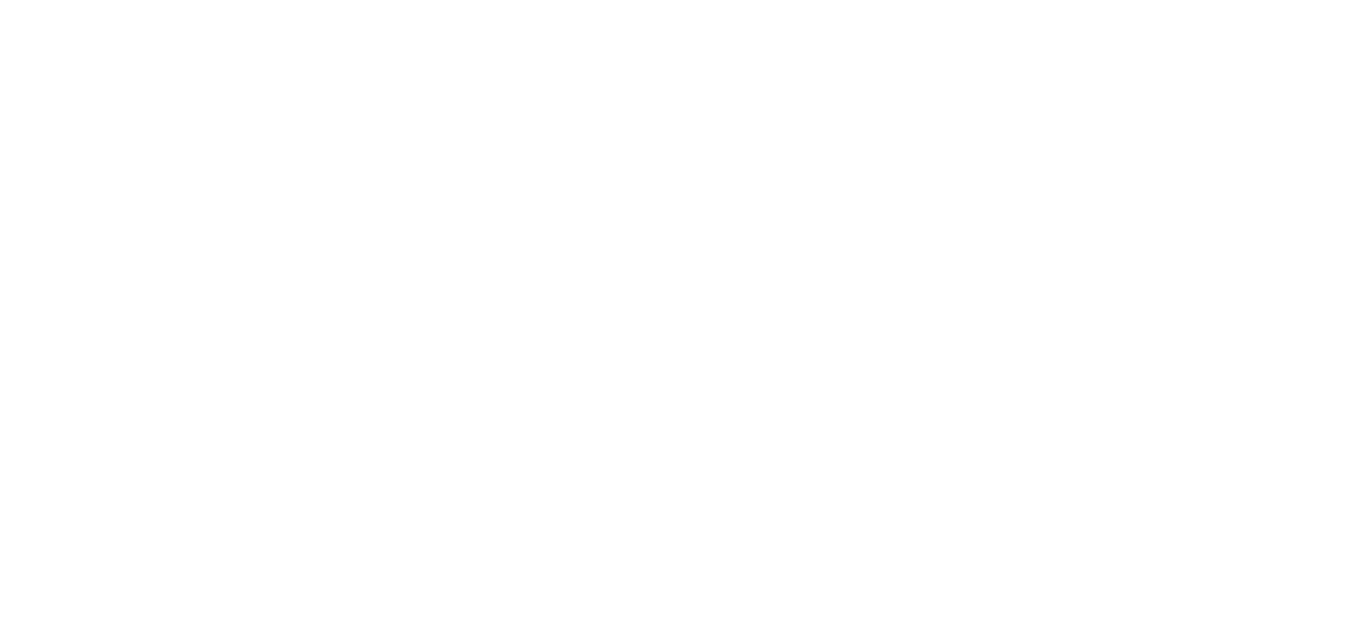 scroll, scrollTop: 0, scrollLeft: 0, axis: both 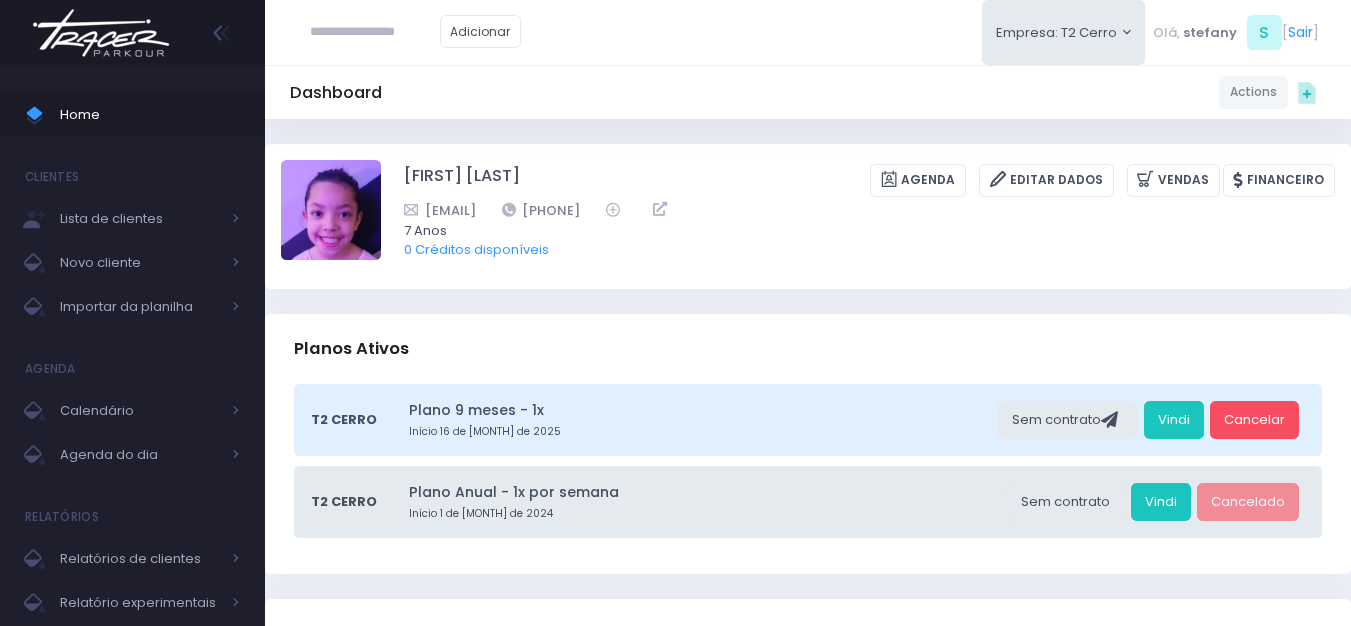 click at bounding box center [101, 33] 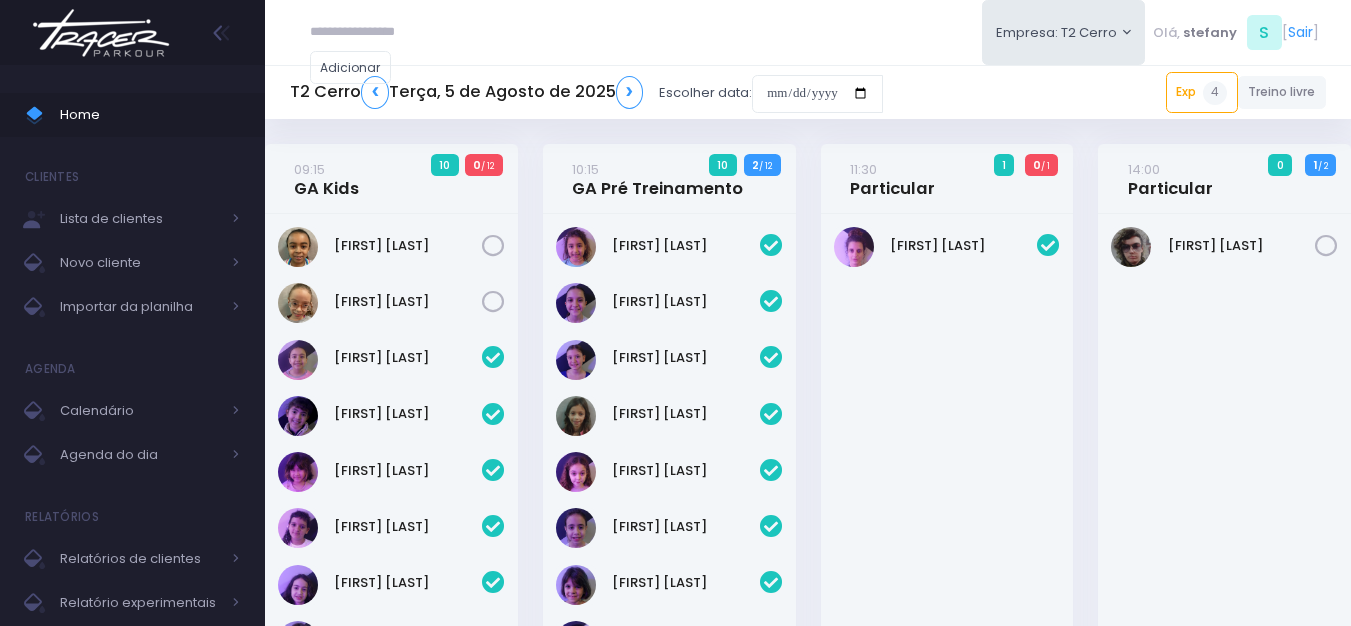 scroll, scrollTop: 0, scrollLeft: 0, axis: both 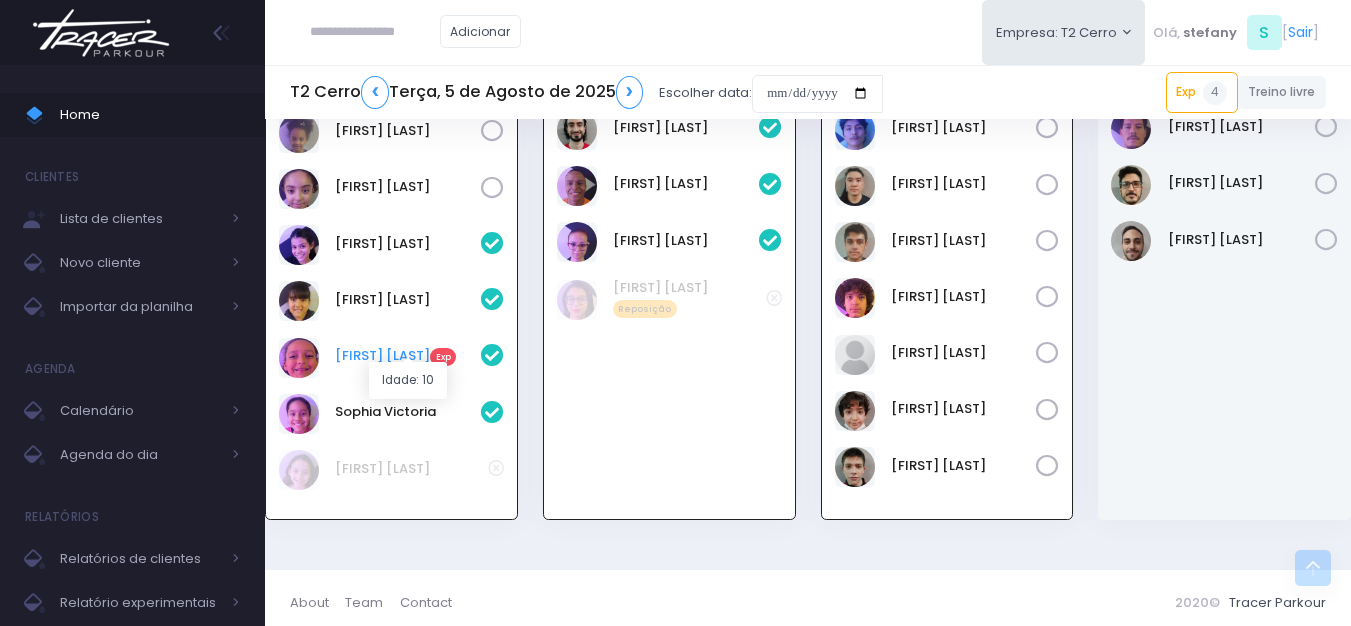 click on "Maria Júlia
Exp" at bounding box center [408, 356] 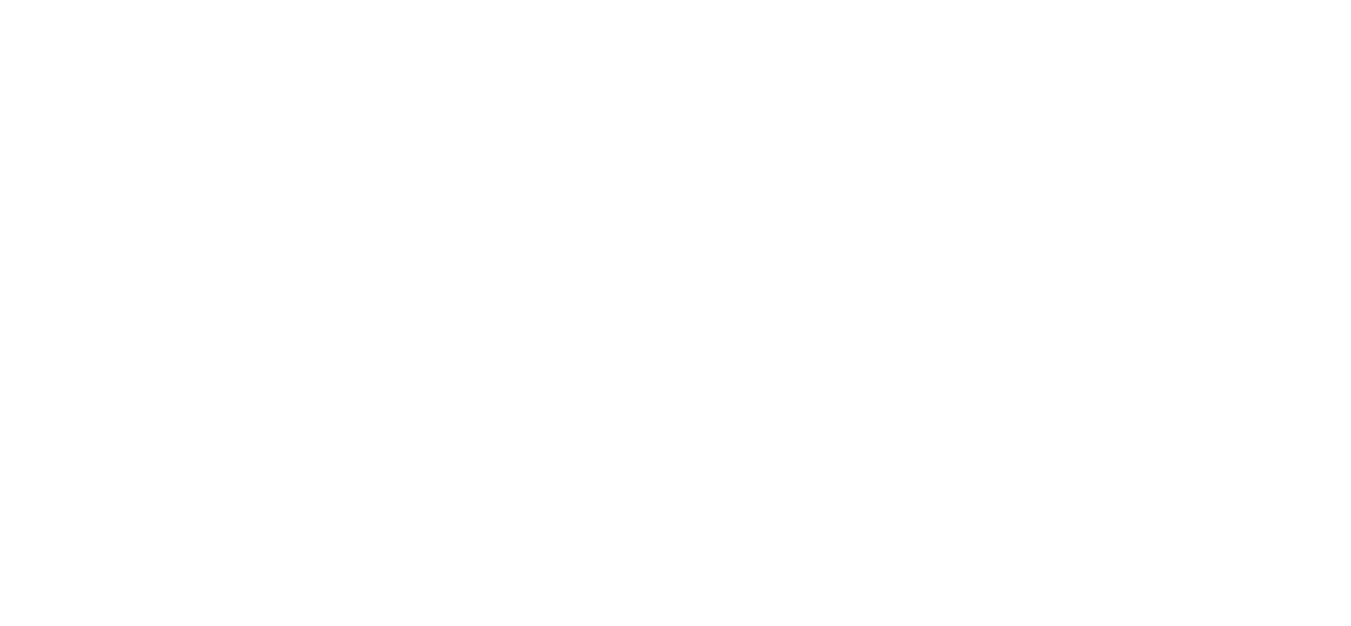 scroll, scrollTop: 0, scrollLeft: 0, axis: both 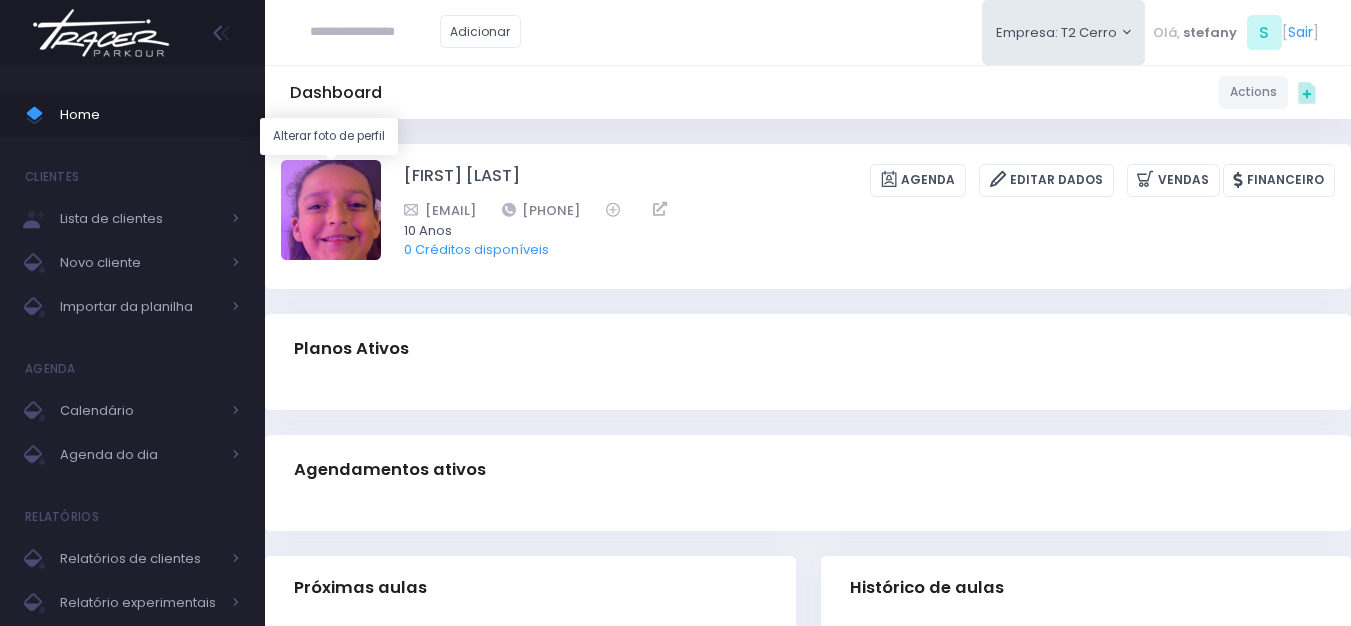 click at bounding box center (331, 210) 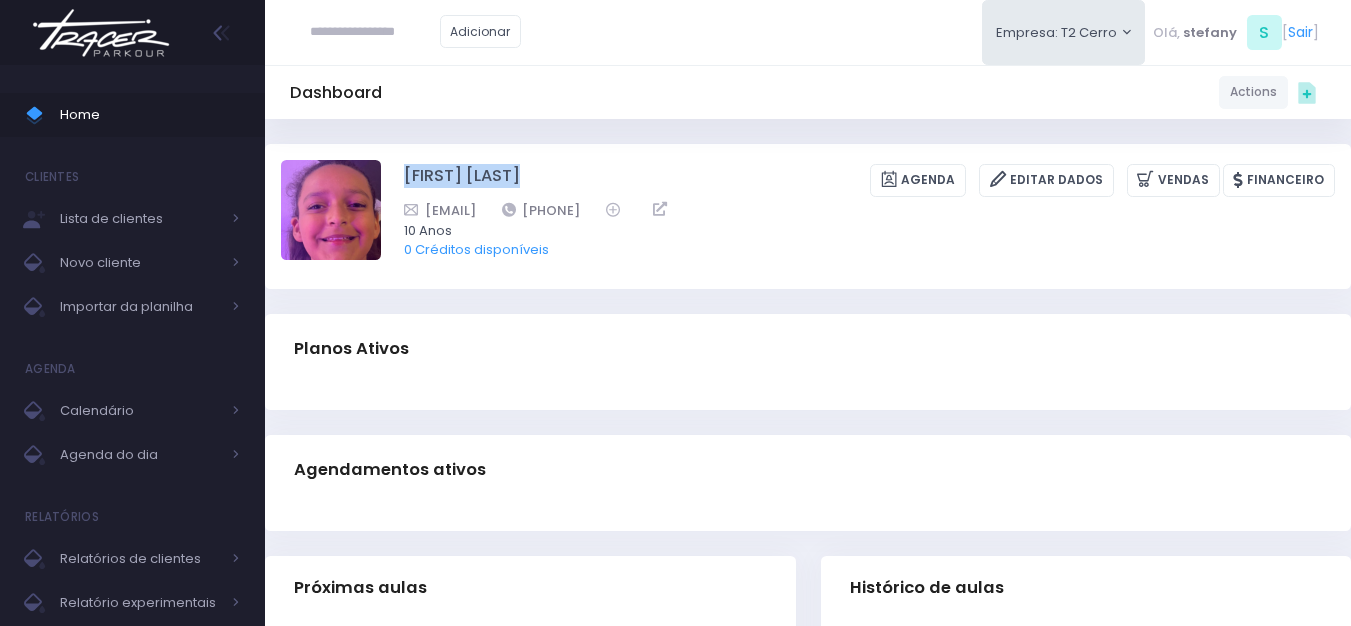 drag, startPoint x: 396, startPoint y: 171, endPoint x: 575, endPoint y: 174, distance: 179.02513 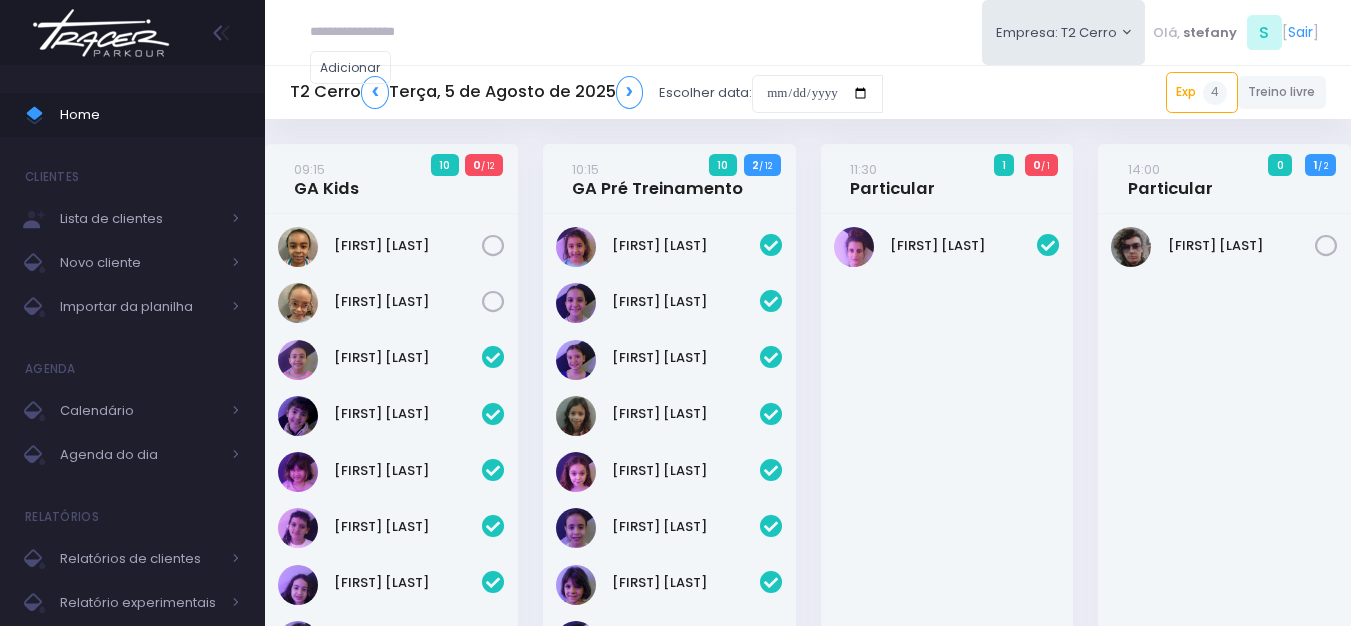 scroll, scrollTop: 2884, scrollLeft: 0, axis: vertical 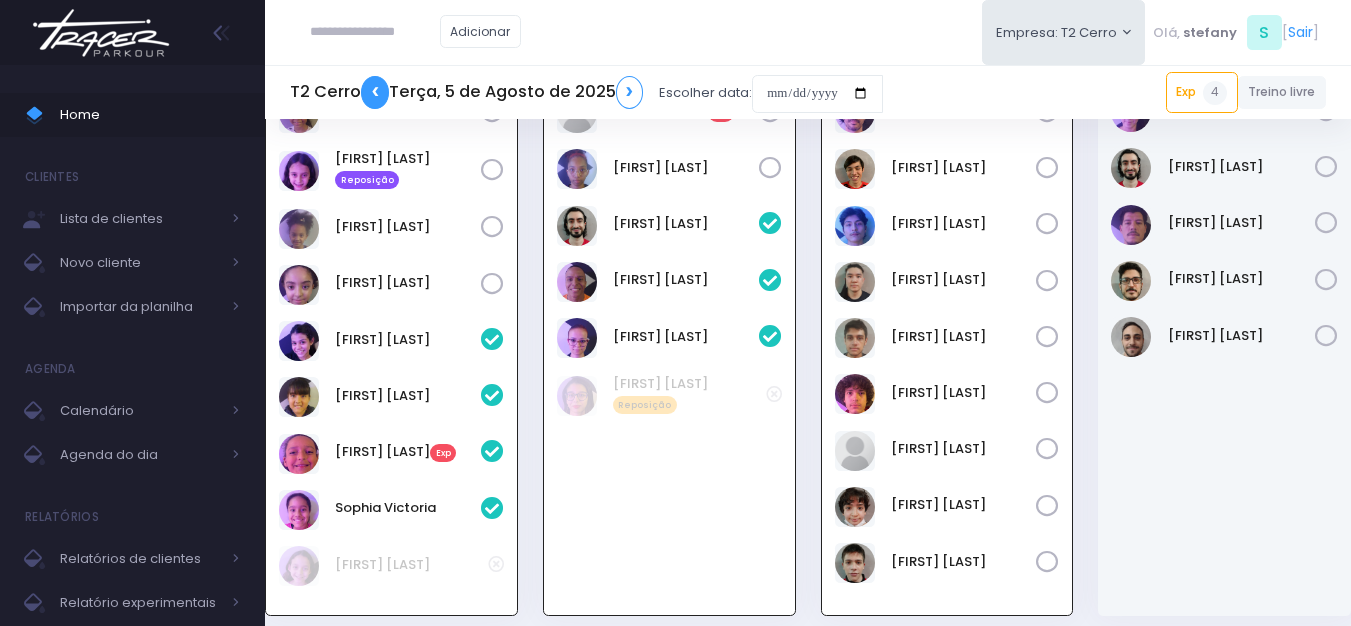 click on "❮" at bounding box center (375, 92) 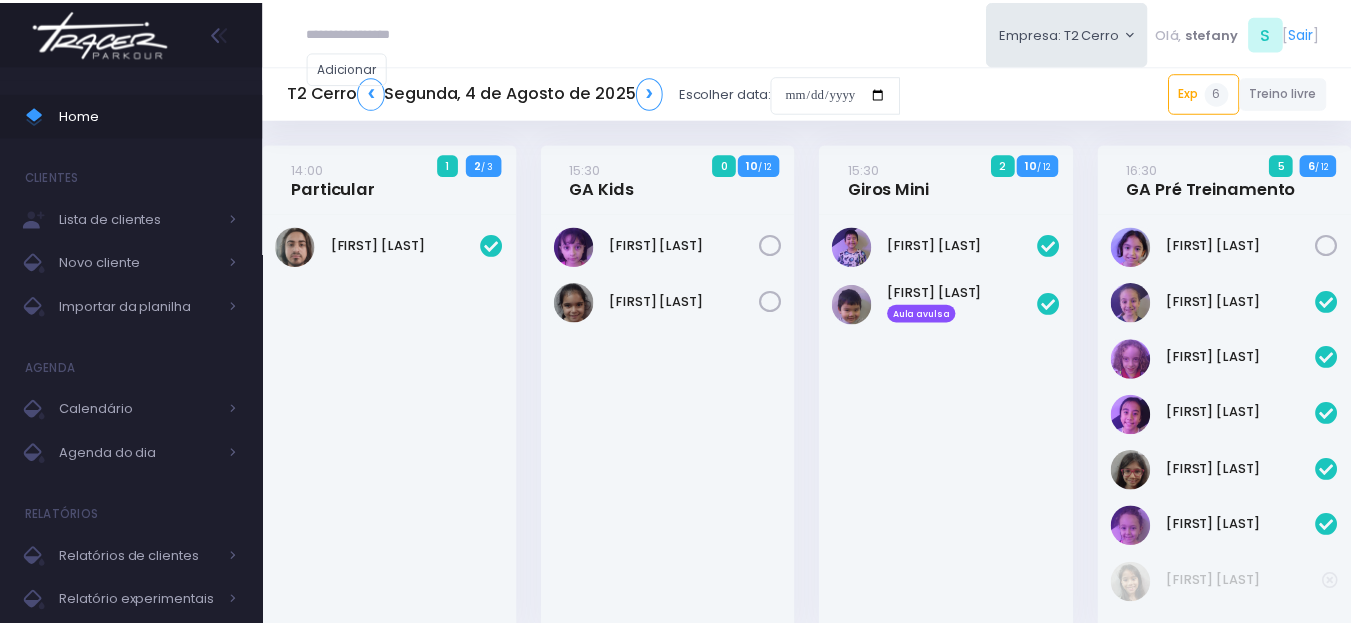 scroll, scrollTop: 0, scrollLeft: 0, axis: both 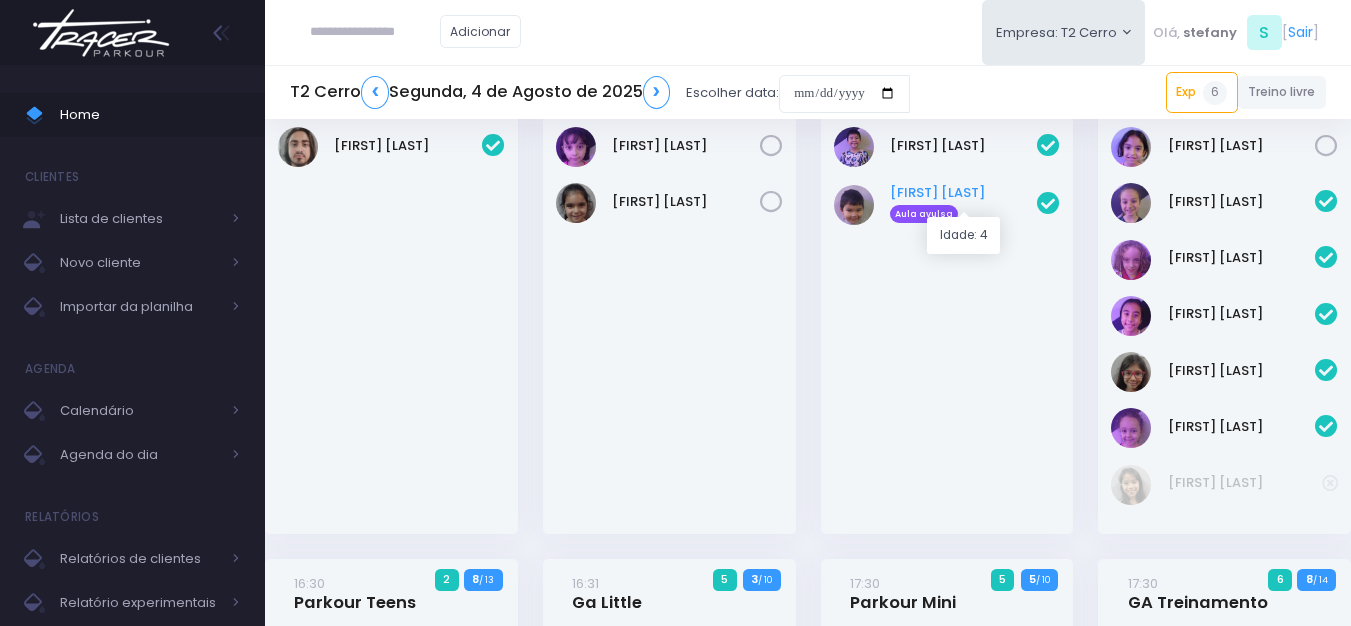 click on "Mikael Arina
Aula avulsa" at bounding box center [964, 203] 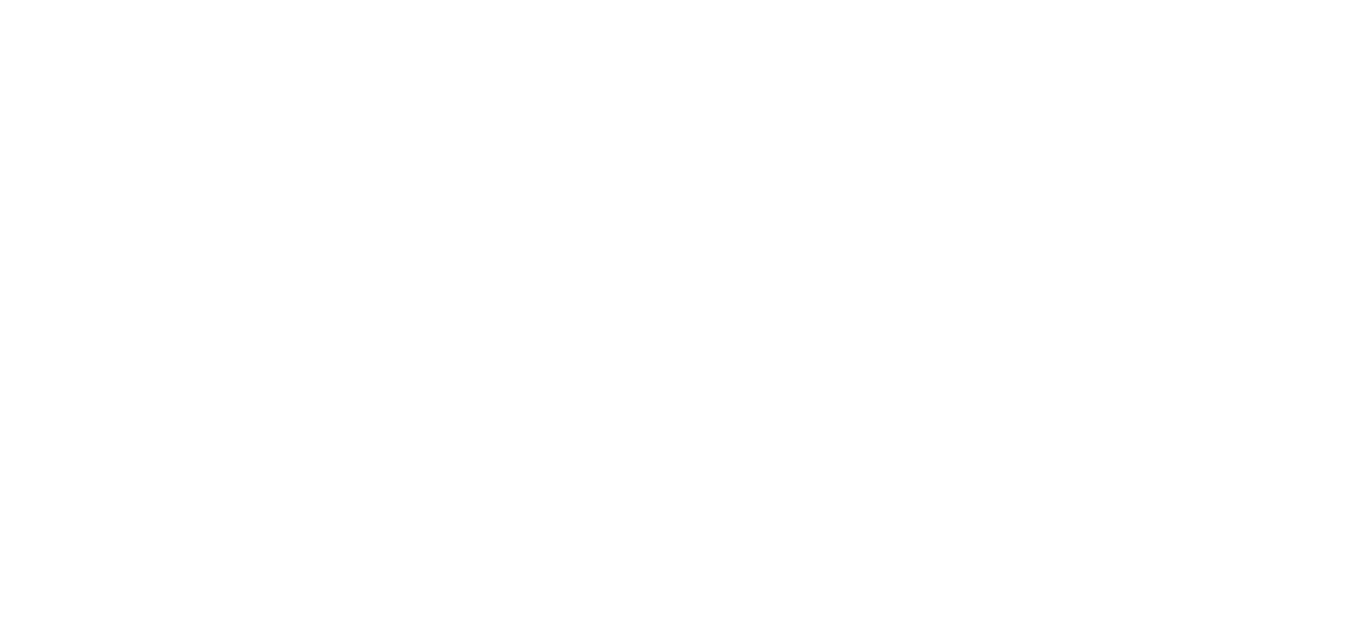 scroll, scrollTop: 0, scrollLeft: 0, axis: both 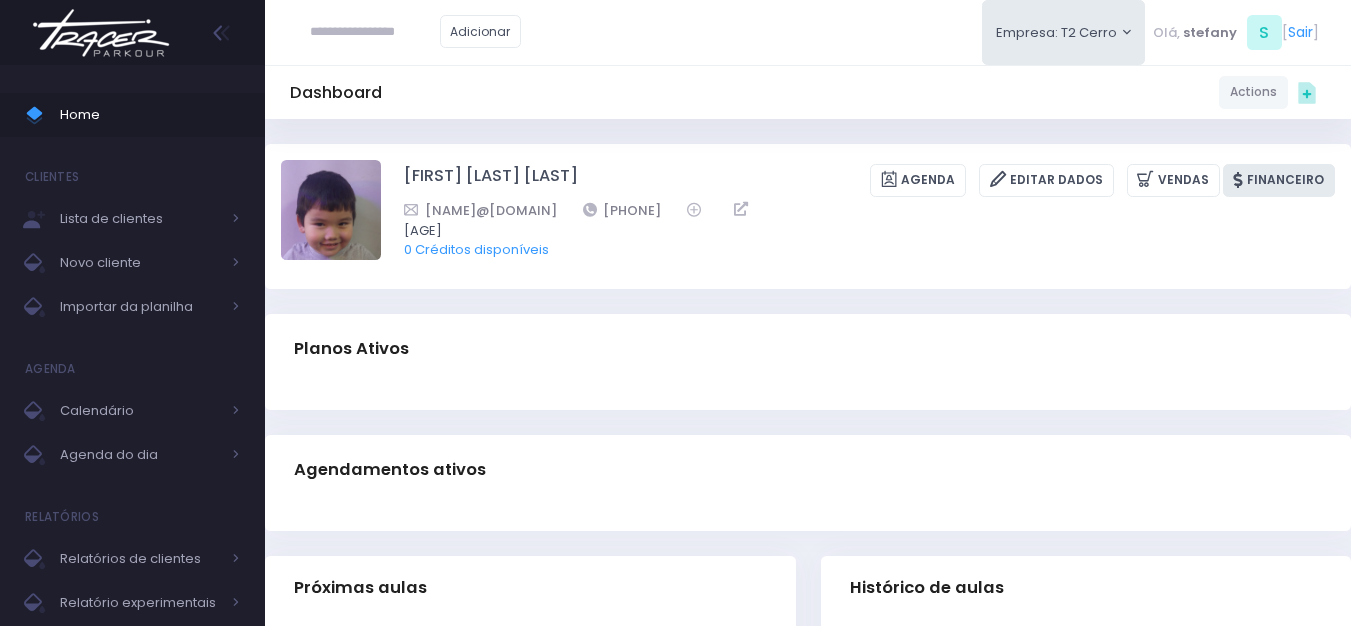 click on "Financeiro" at bounding box center [1279, 180] 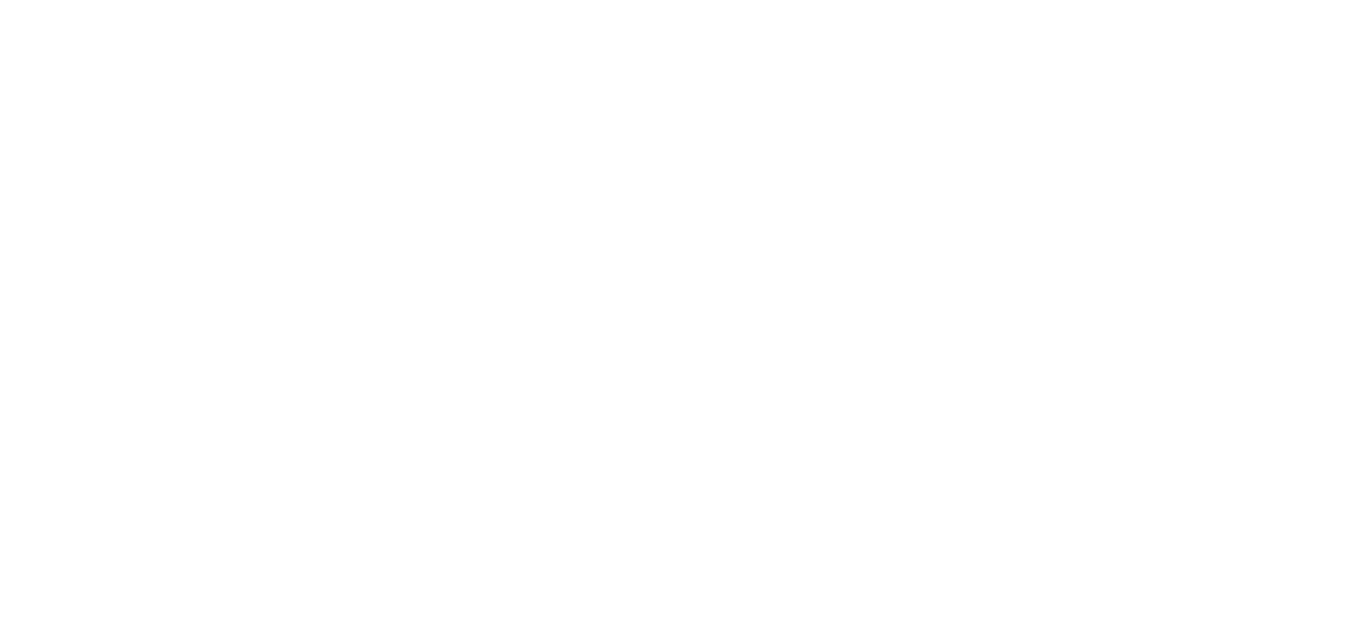 scroll, scrollTop: 0, scrollLeft: 0, axis: both 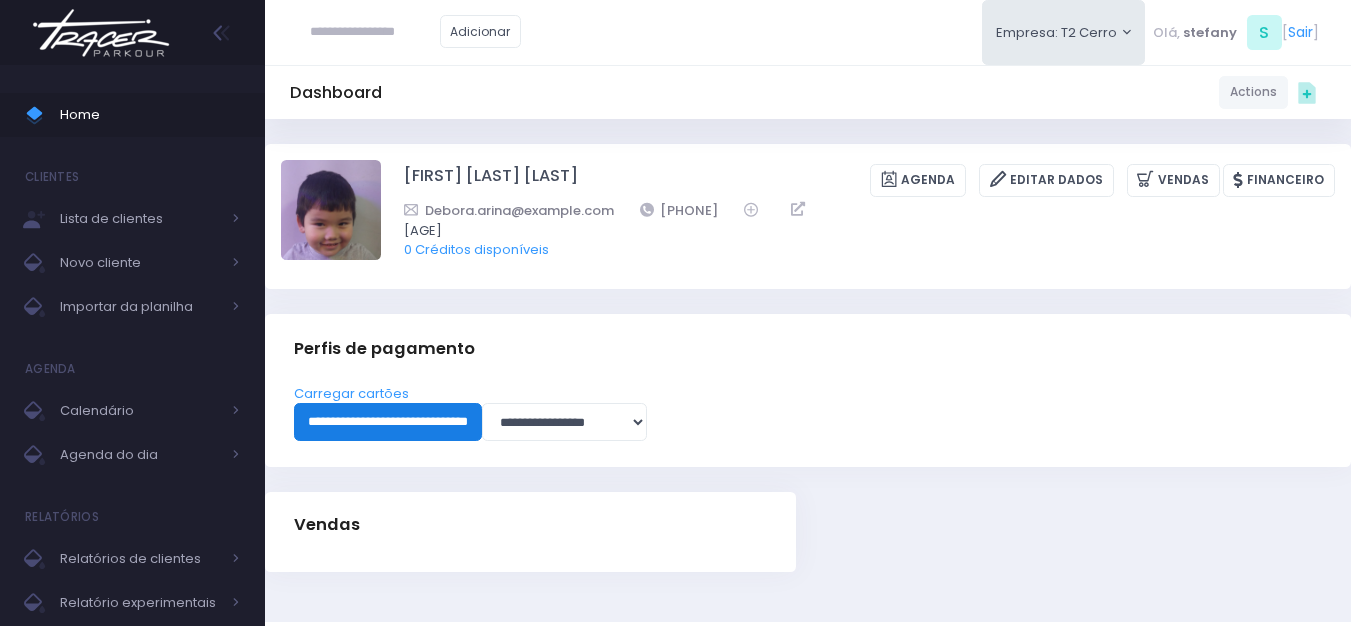 click on "**********" at bounding box center (388, 422) 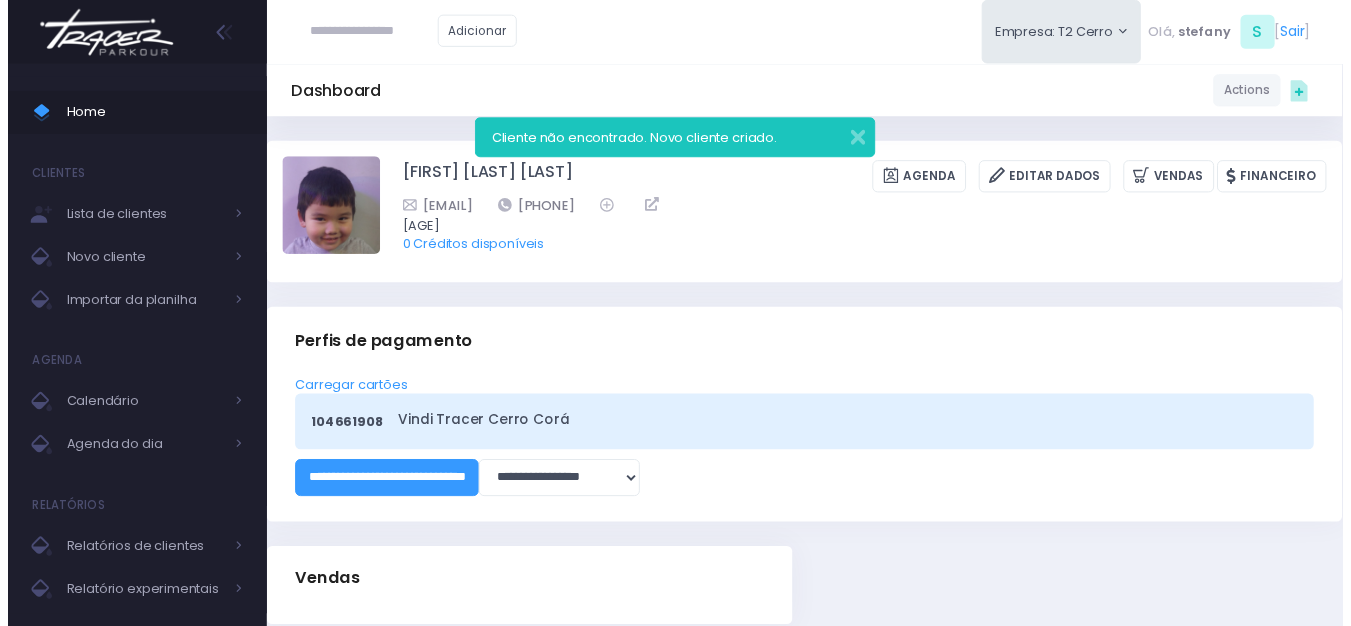 scroll, scrollTop: 0, scrollLeft: 0, axis: both 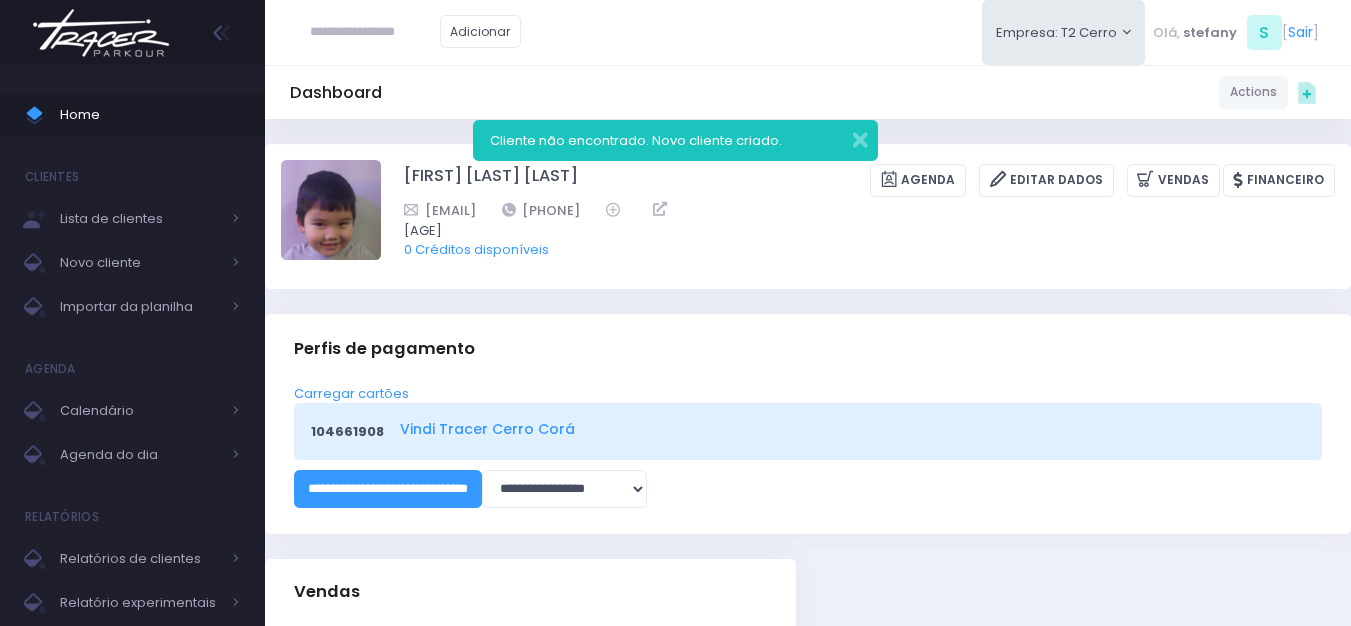 click on "Vindi Tracer Cerro Corá" at bounding box center [849, 429] 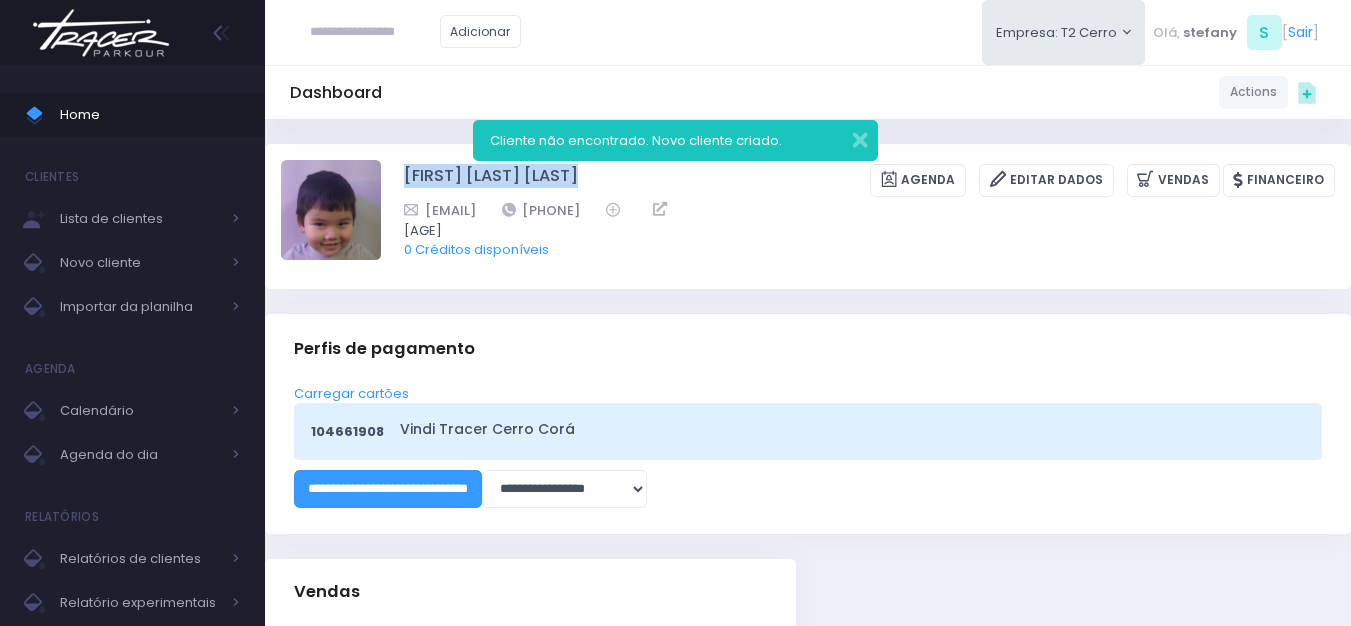 drag, startPoint x: 387, startPoint y: 175, endPoint x: 632, endPoint y: 177, distance: 245.00816 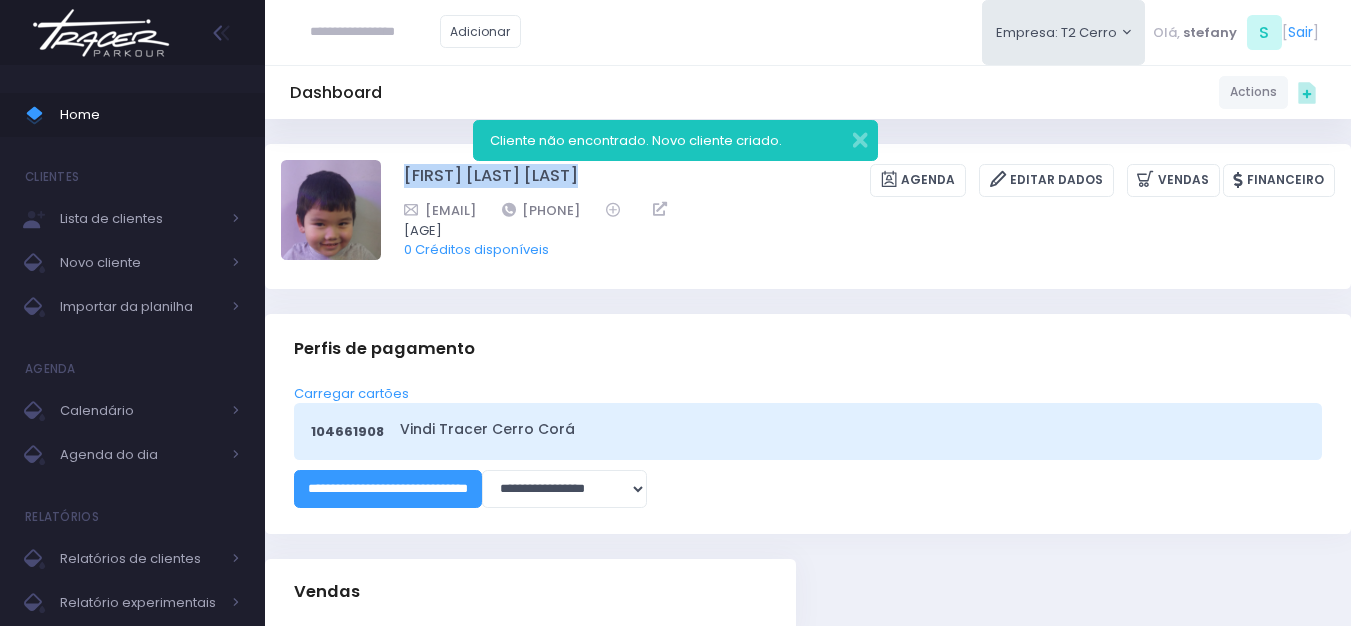click at bounding box center [101, 33] 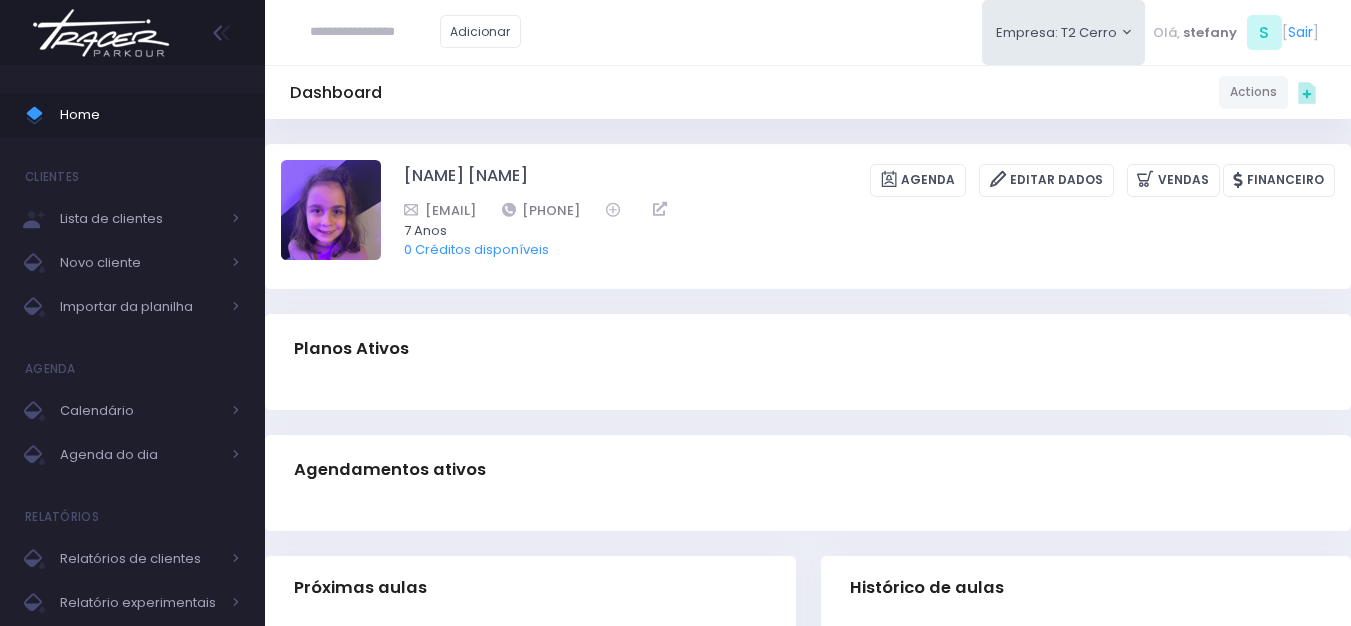 scroll, scrollTop: 0, scrollLeft: 0, axis: both 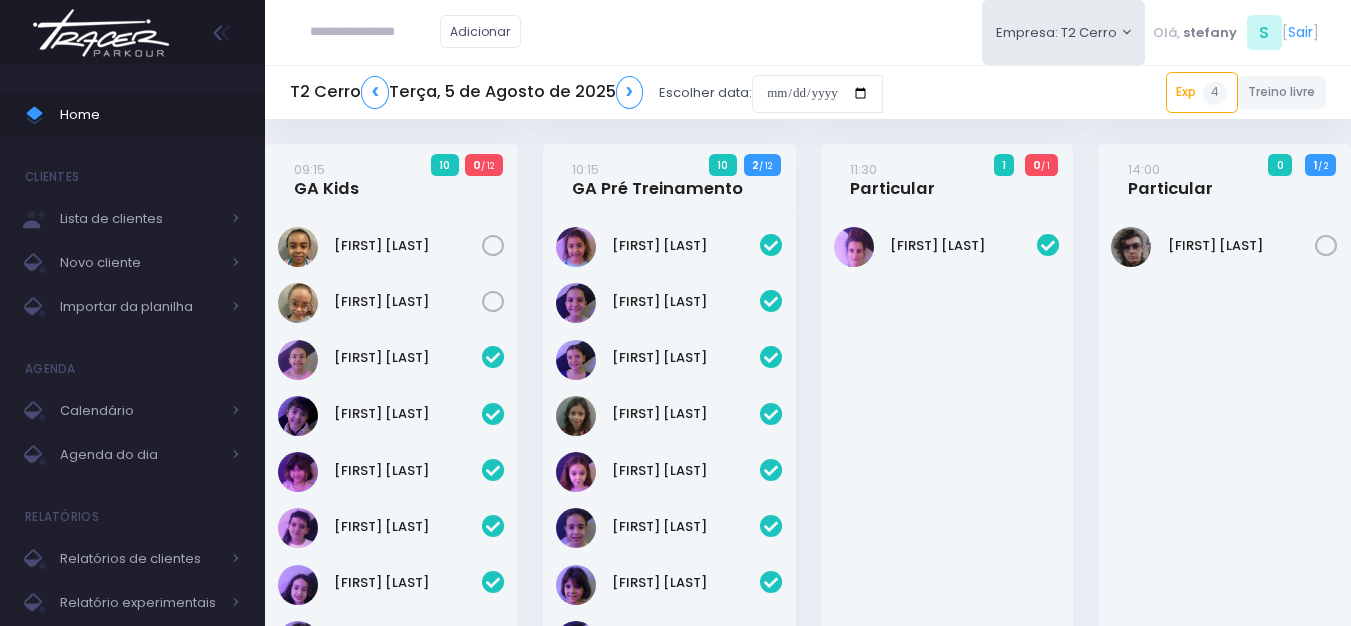 click at bounding box center [101, 33] 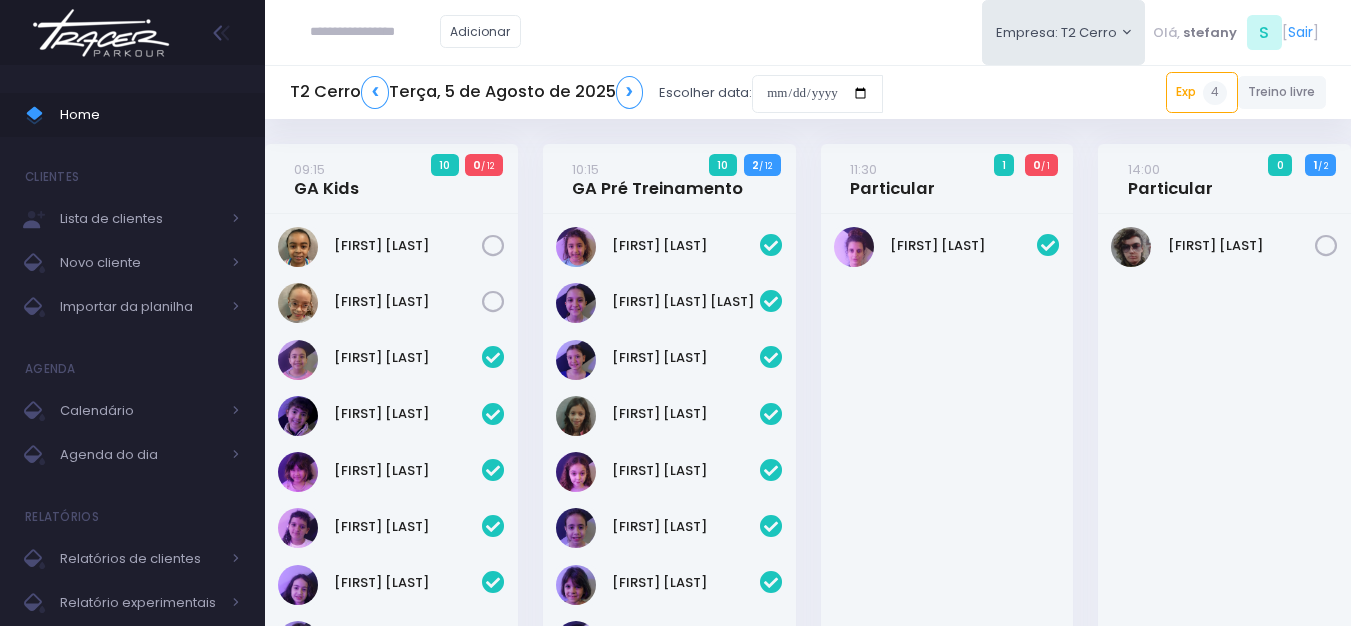 scroll, scrollTop: 2884, scrollLeft: 0, axis: vertical 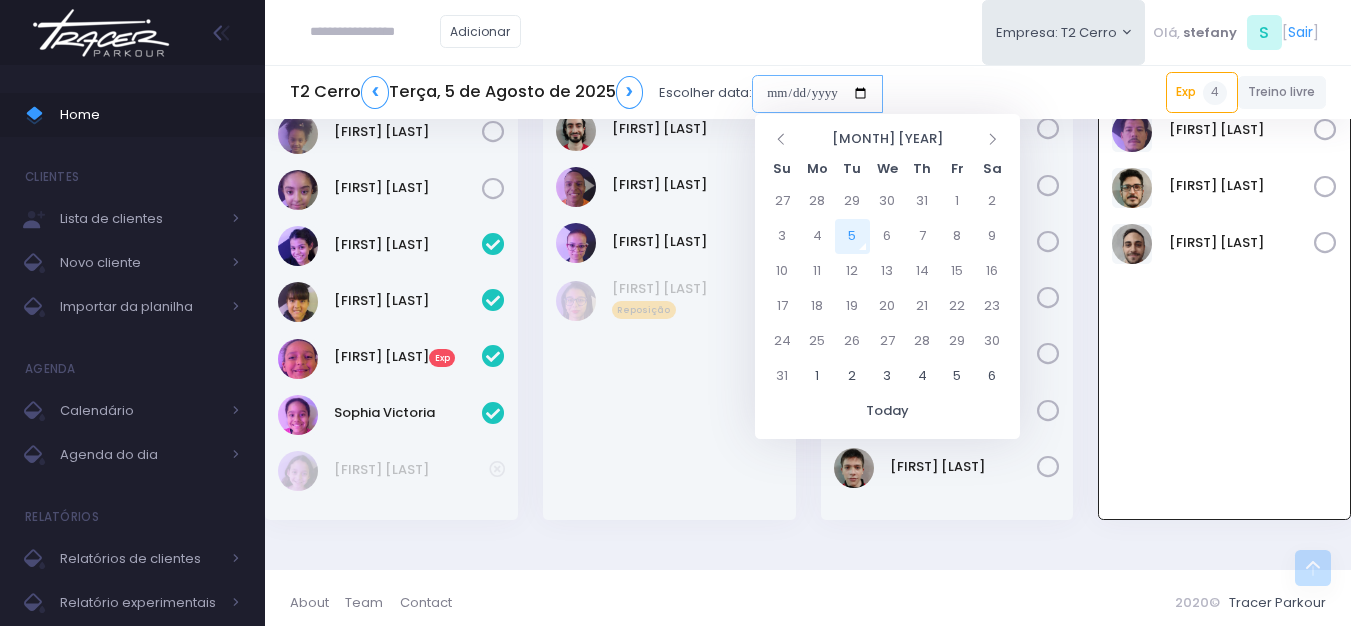 click at bounding box center [817, 94] 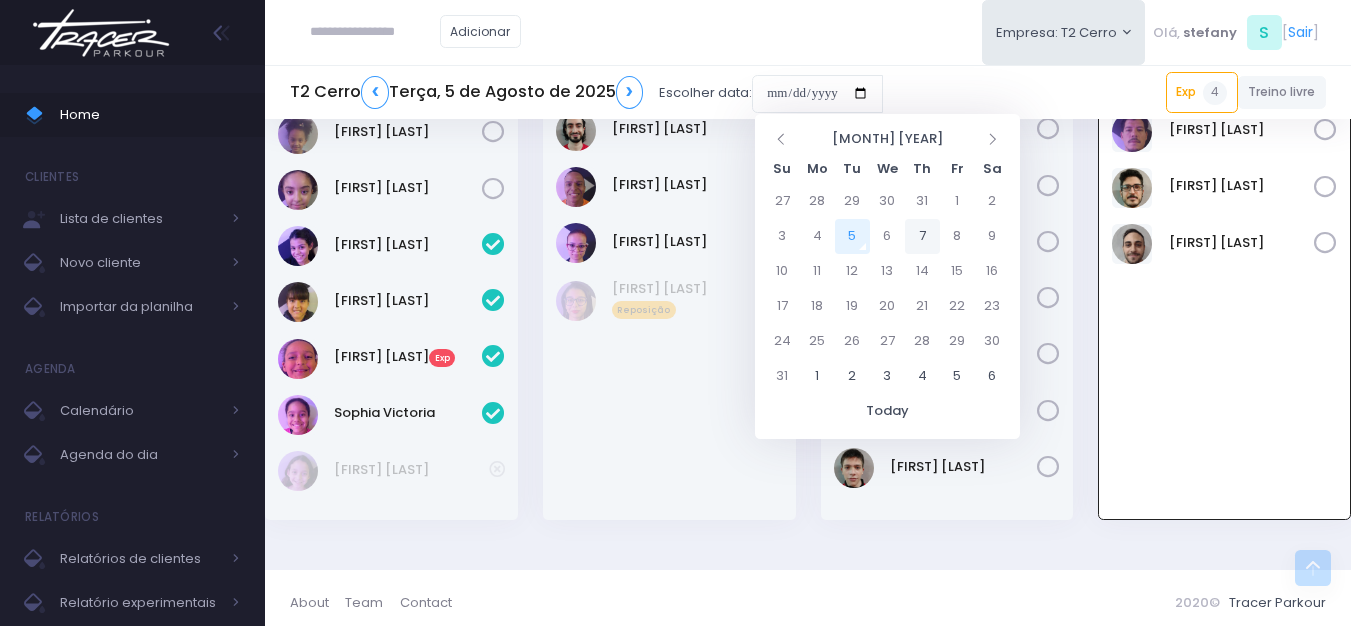 click on "7" at bounding box center (922, 236) 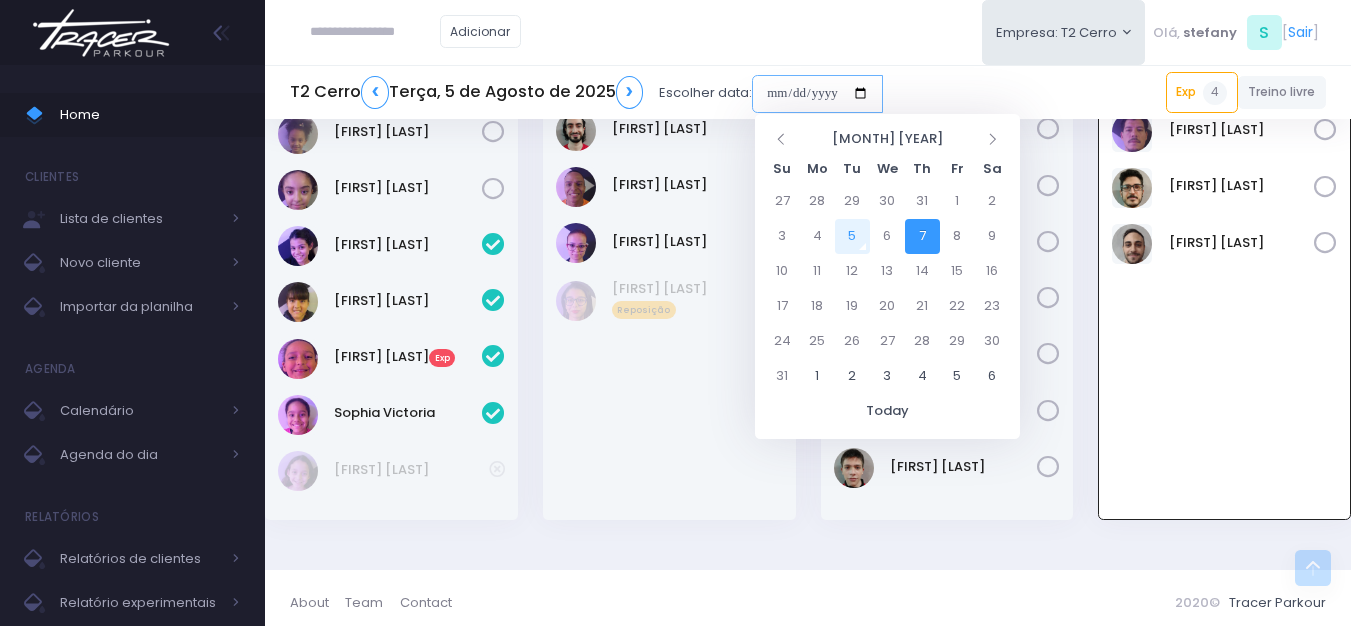 type on "**********" 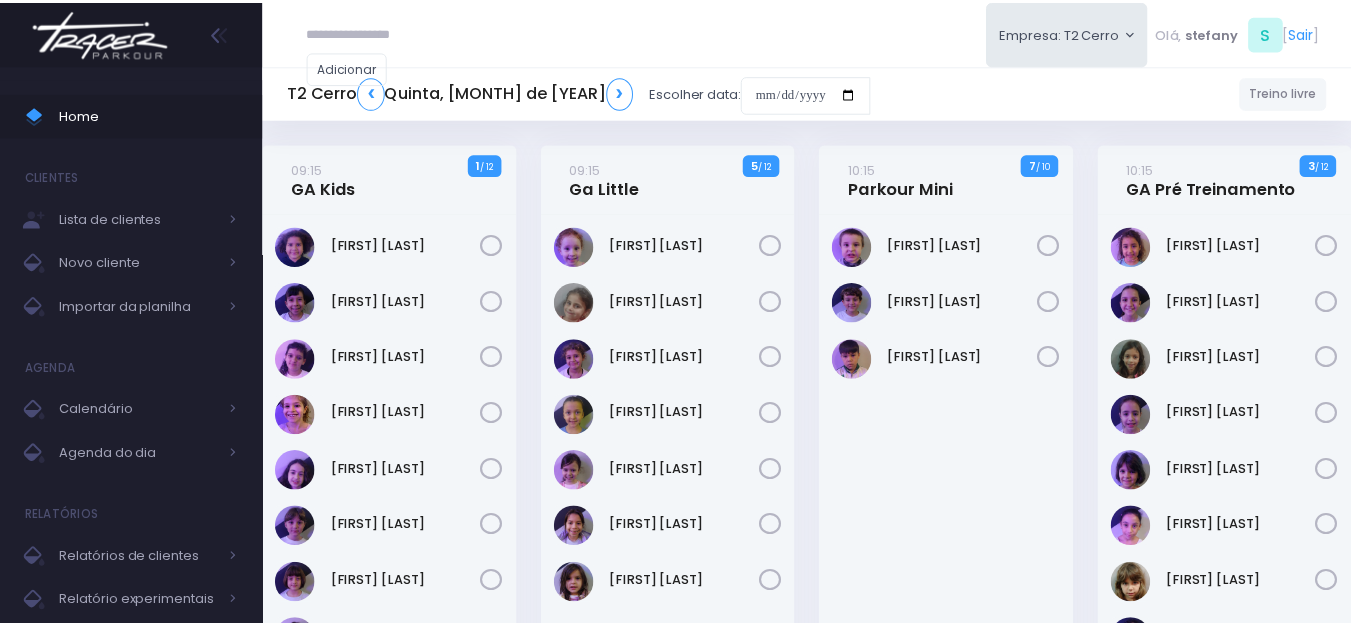 scroll, scrollTop: 0, scrollLeft: 0, axis: both 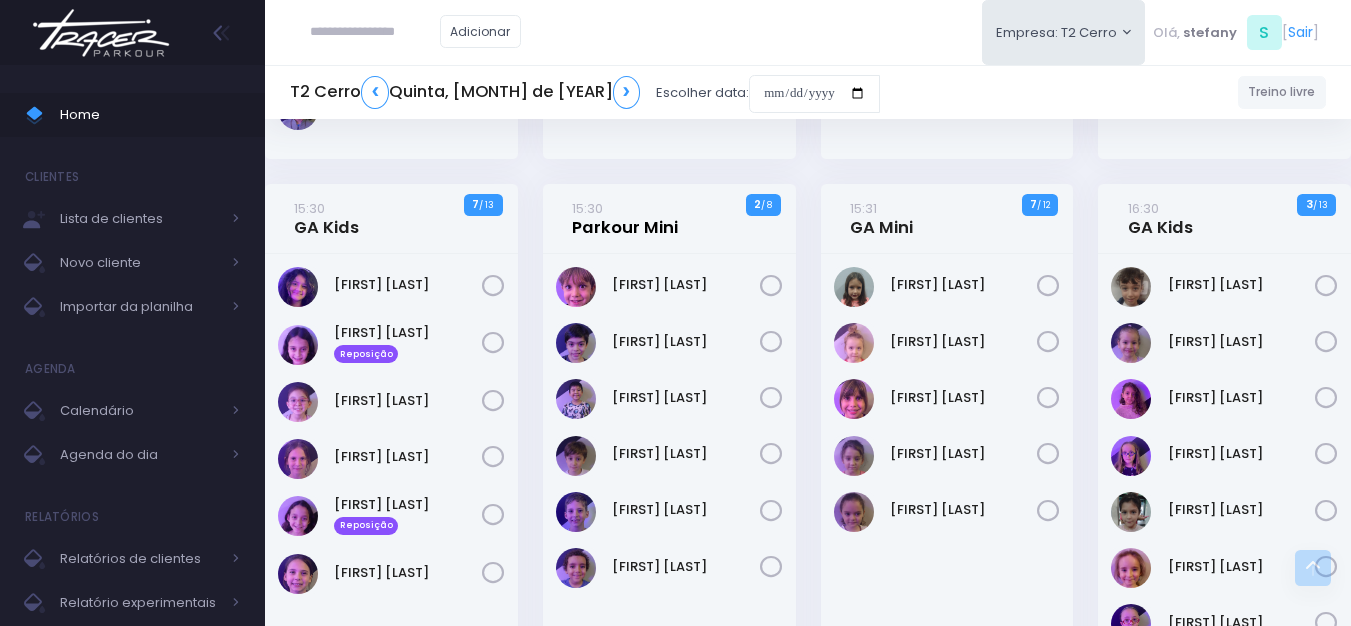 click on "15:30 Parkour Mini" at bounding box center [625, 218] 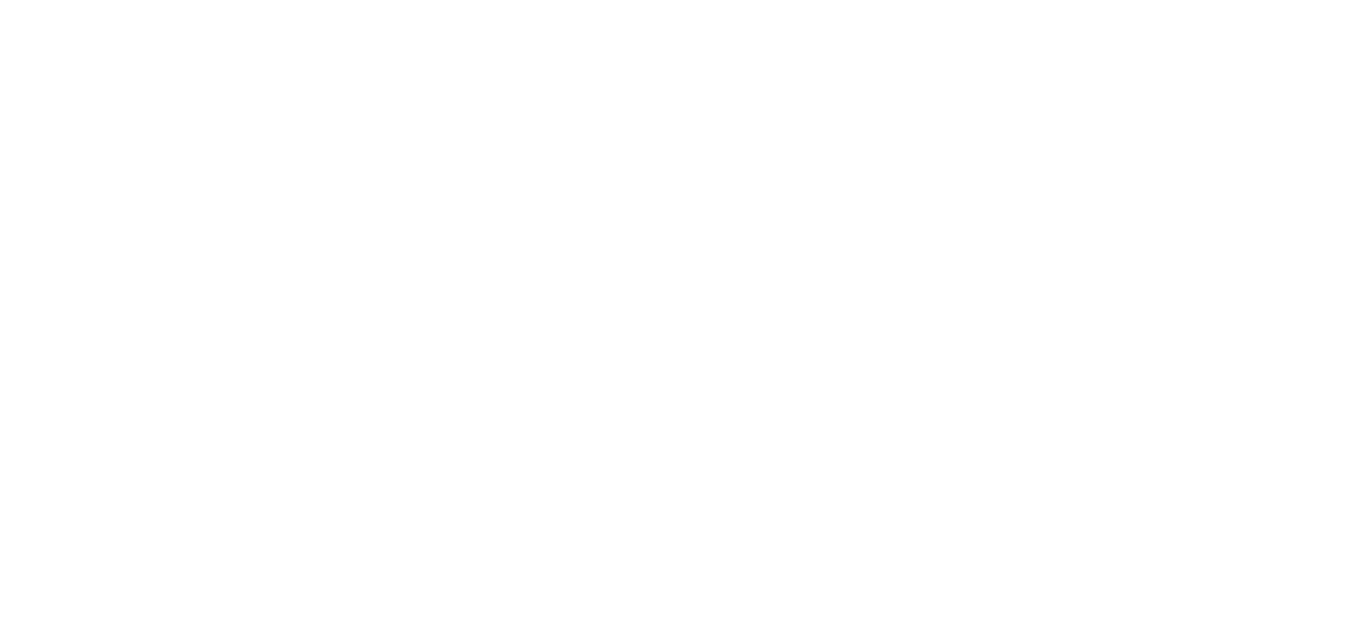 scroll, scrollTop: 0, scrollLeft: 0, axis: both 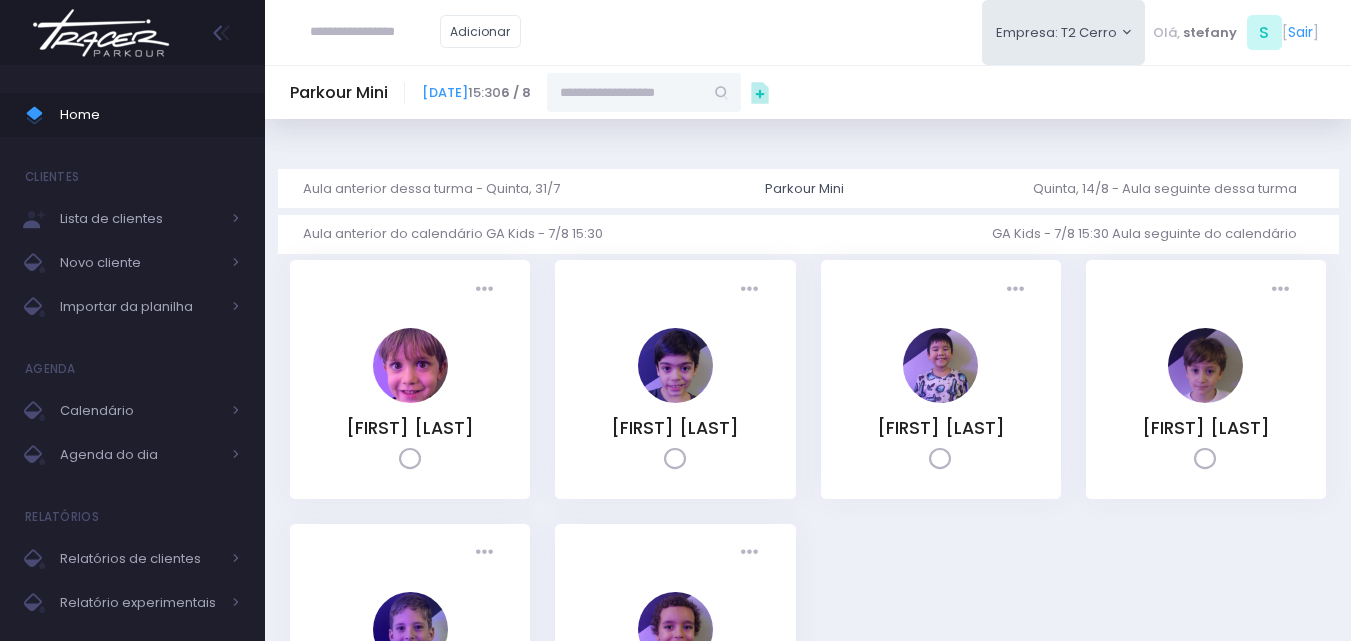 click at bounding box center (625, 92) 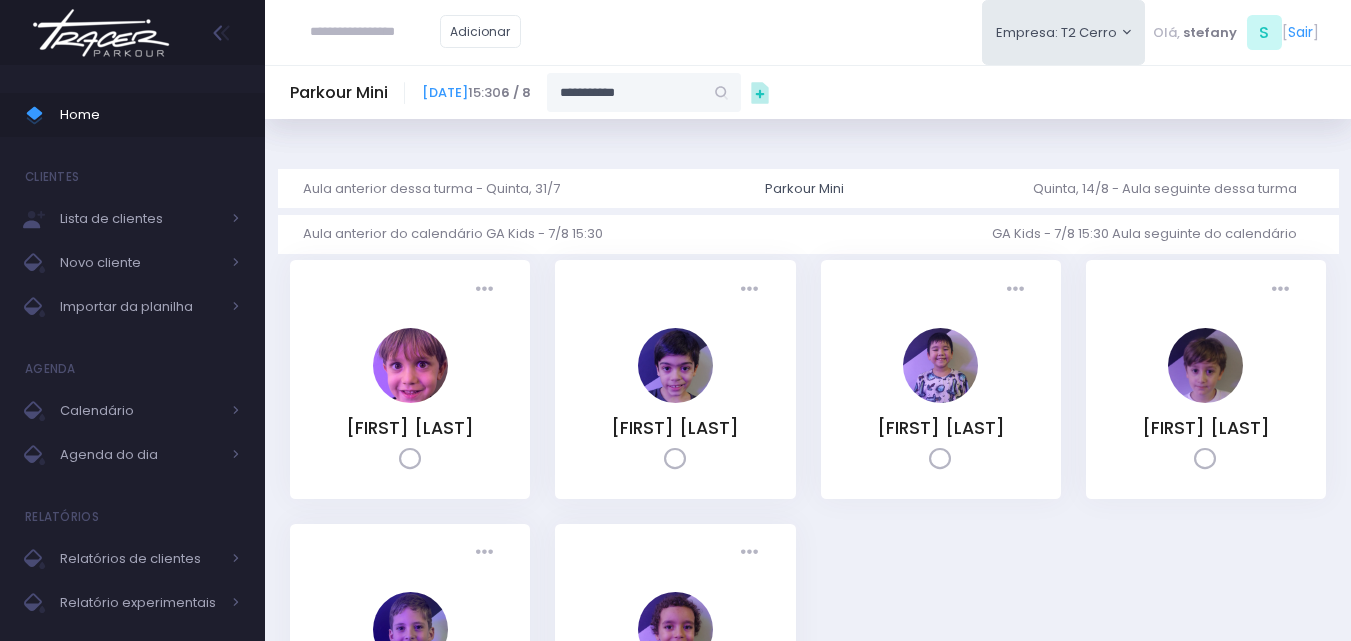 type on "**********" 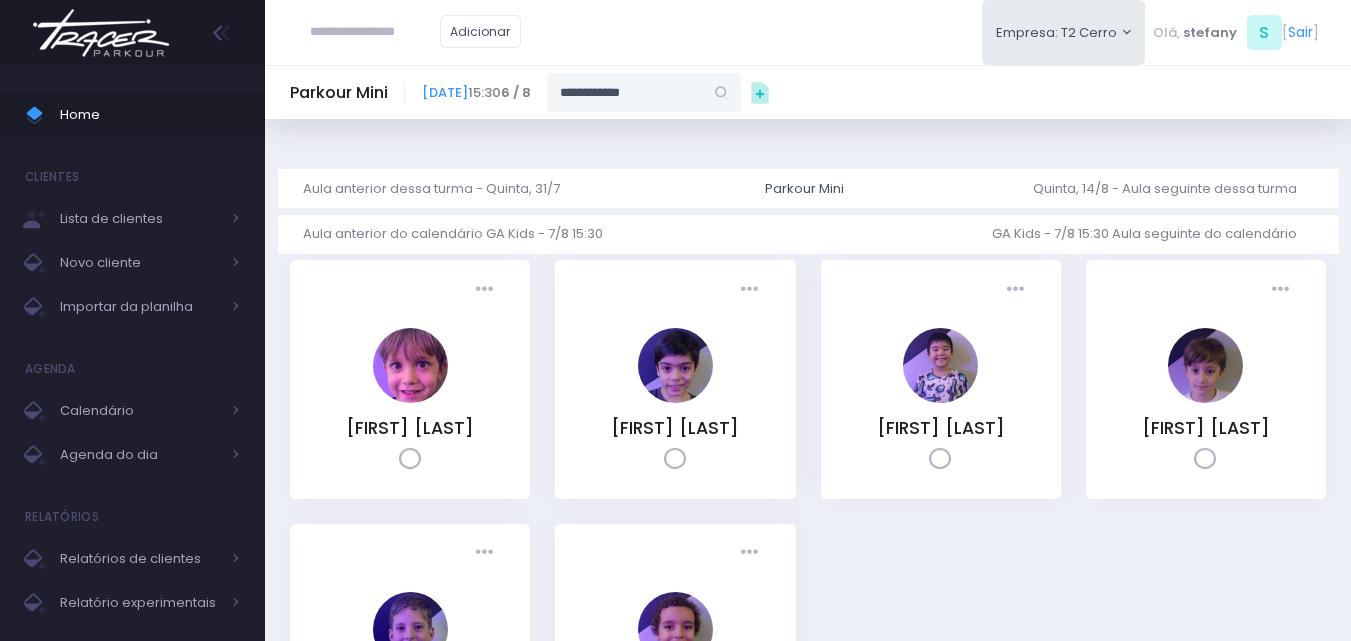type on "**********" 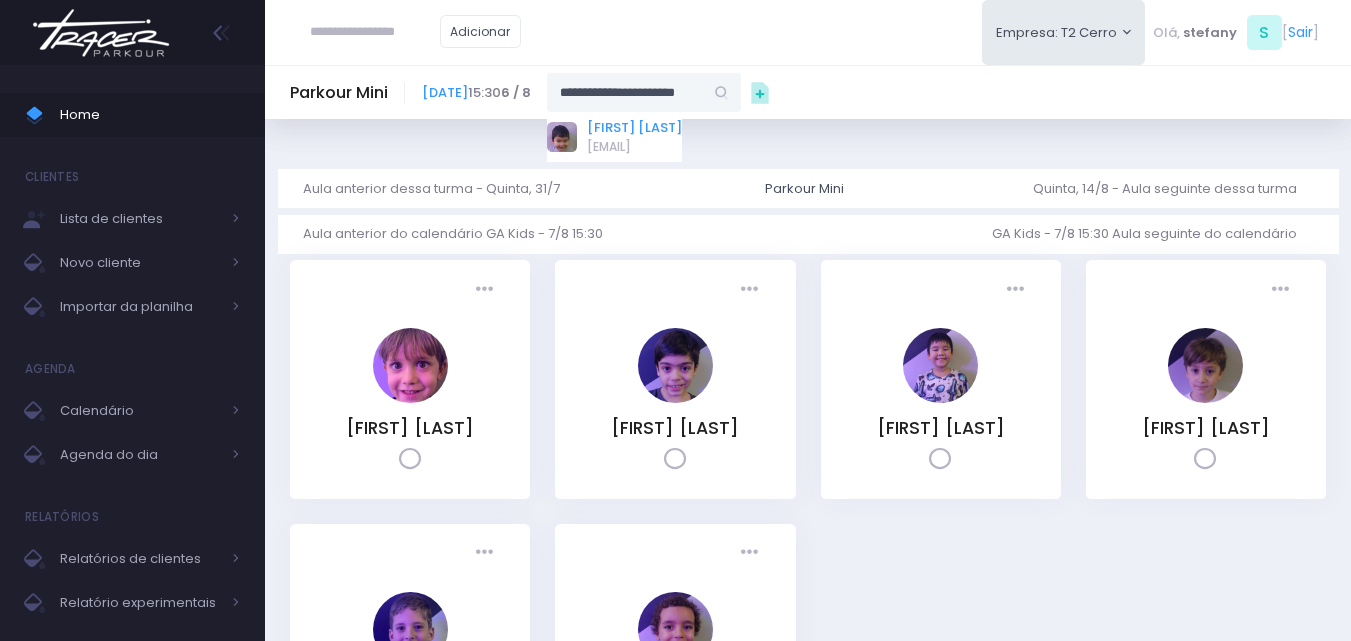 click on "Mikael Arina Scudeller" at bounding box center (634, 128) 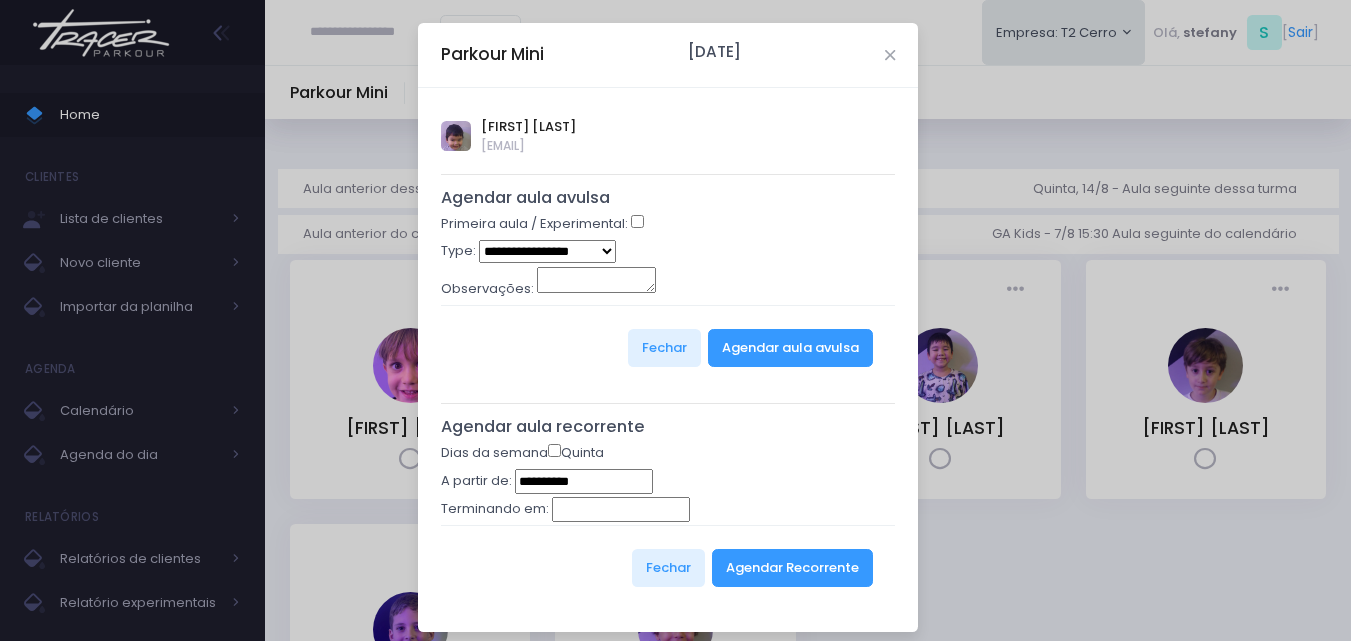 type on "**********" 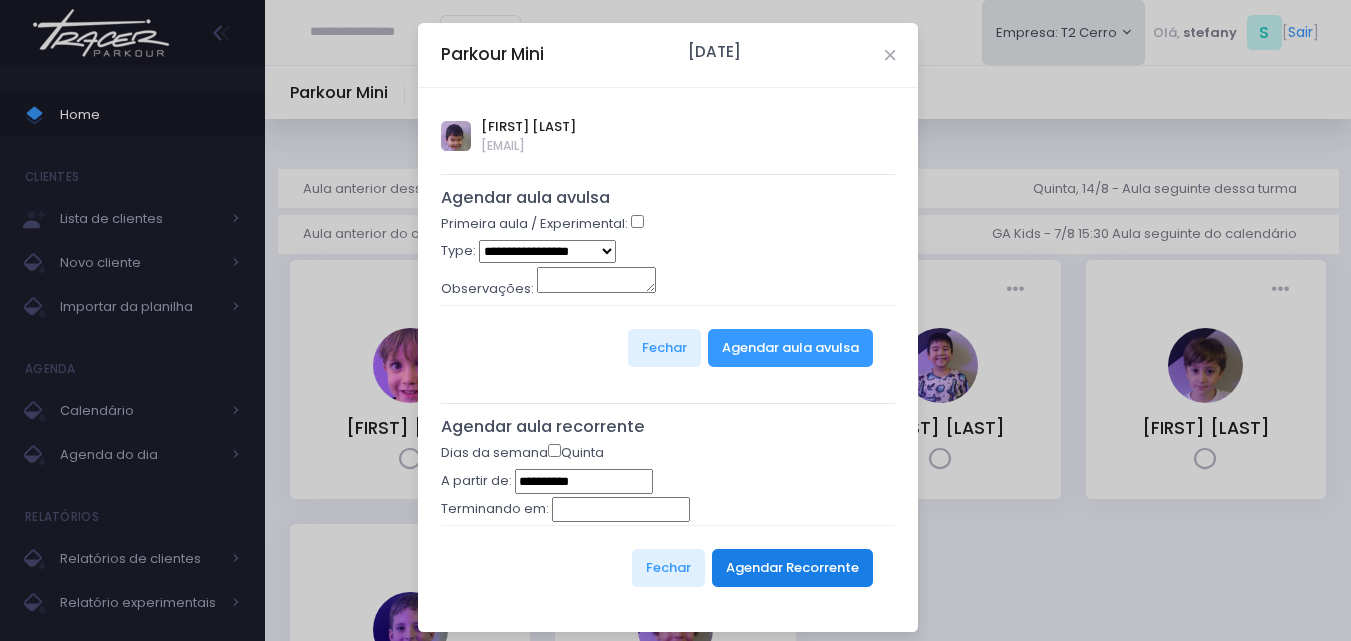 click on "Agendar Recorrente" at bounding box center [792, 568] 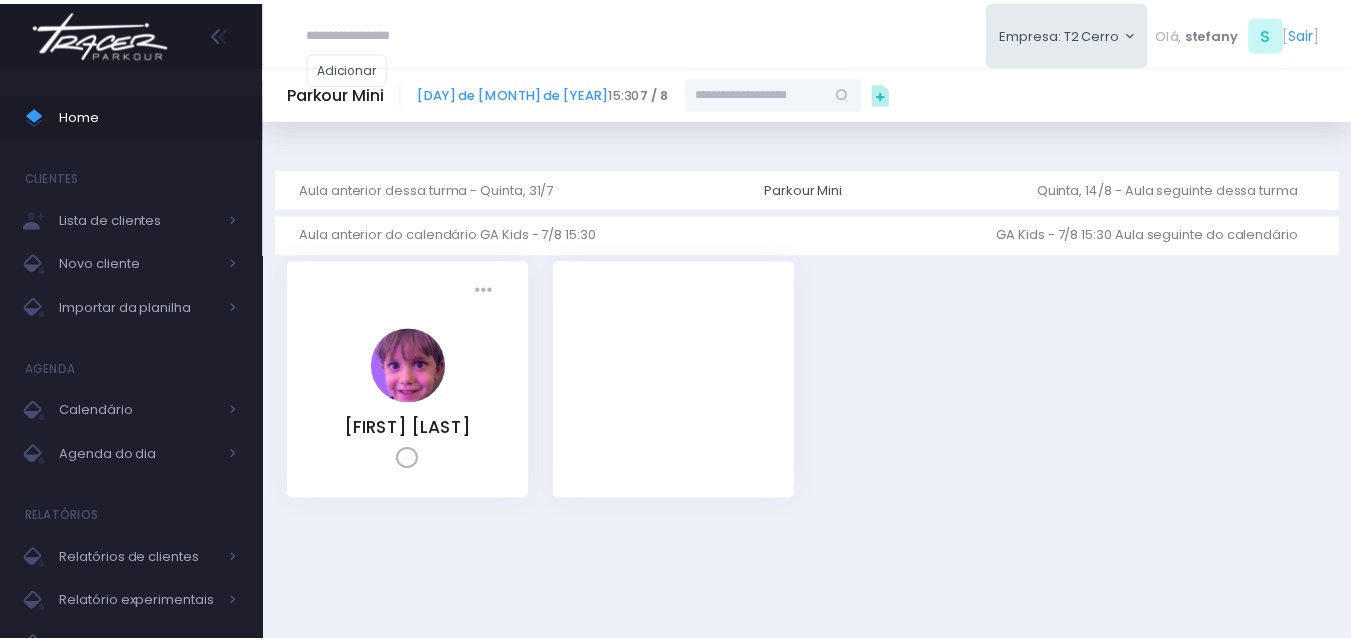 scroll, scrollTop: 0, scrollLeft: 0, axis: both 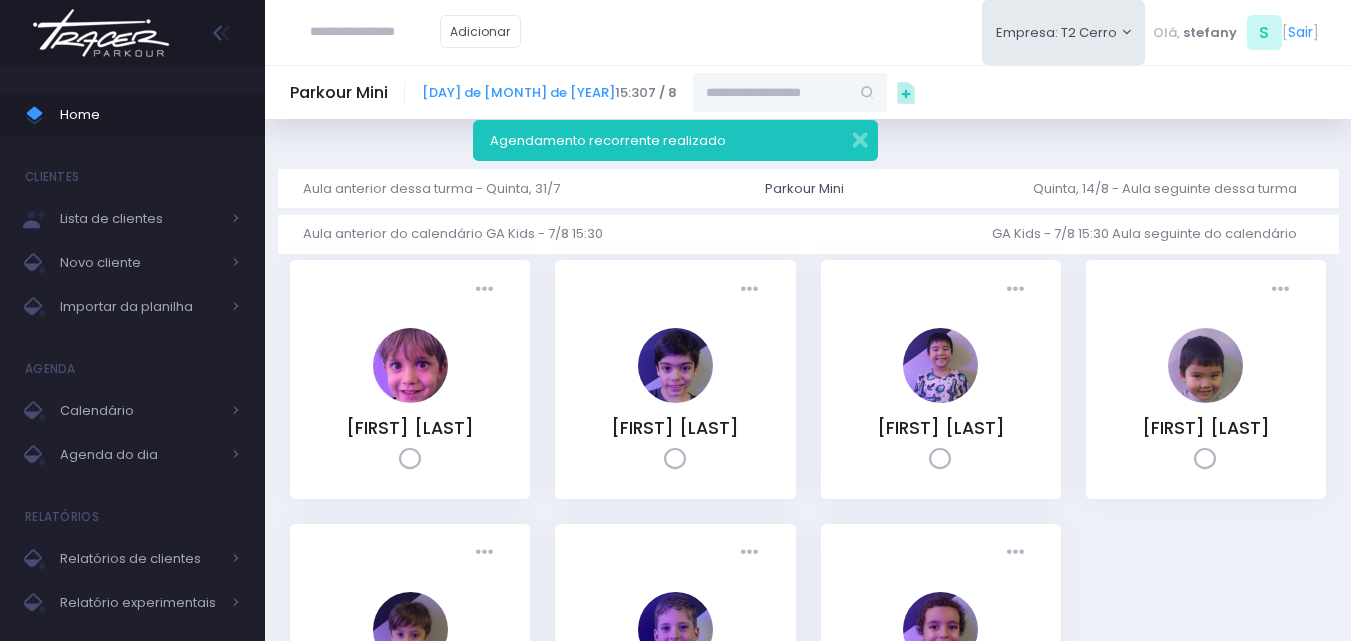 click at bounding box center [101, 33] 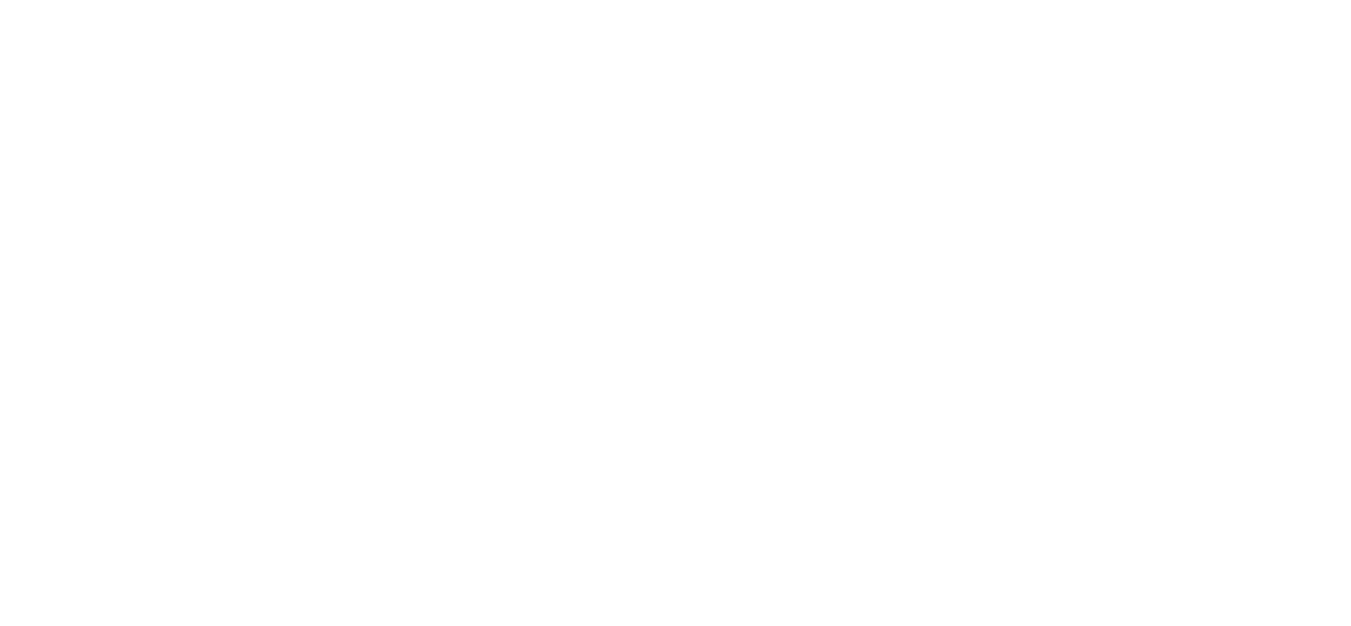 scroll, scrollTop: 0, scrollLeft: 0, axis: both 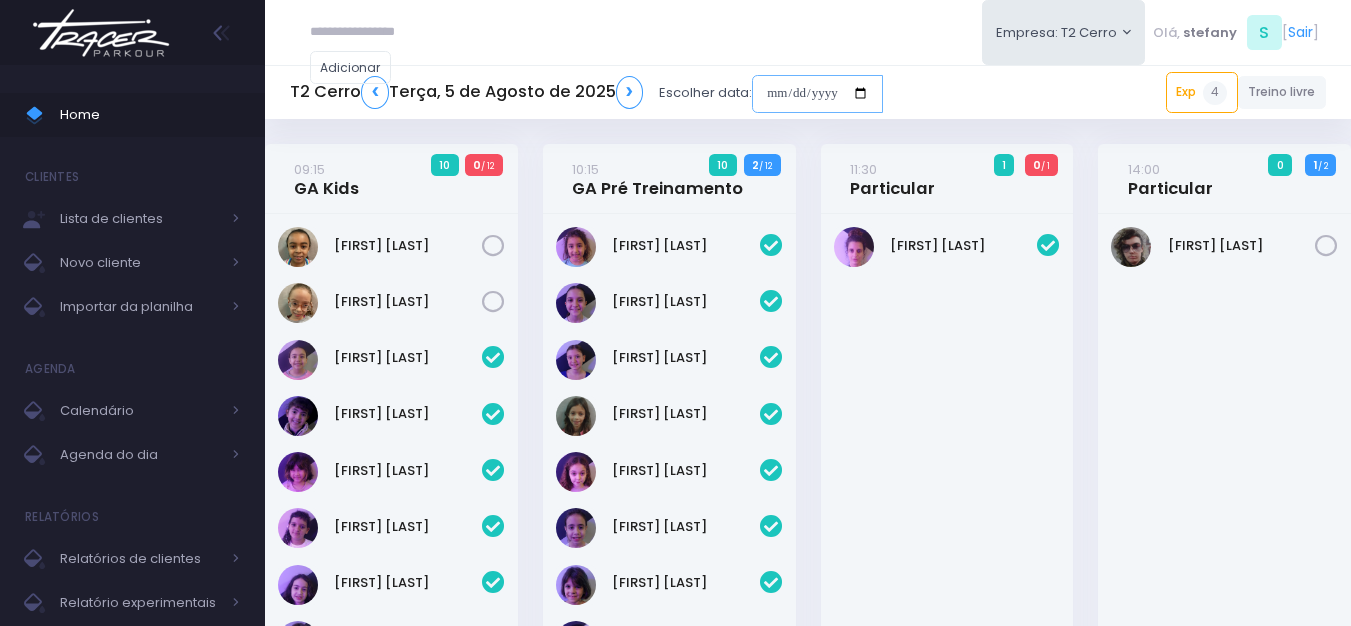 click at bounding box center [817, 94] 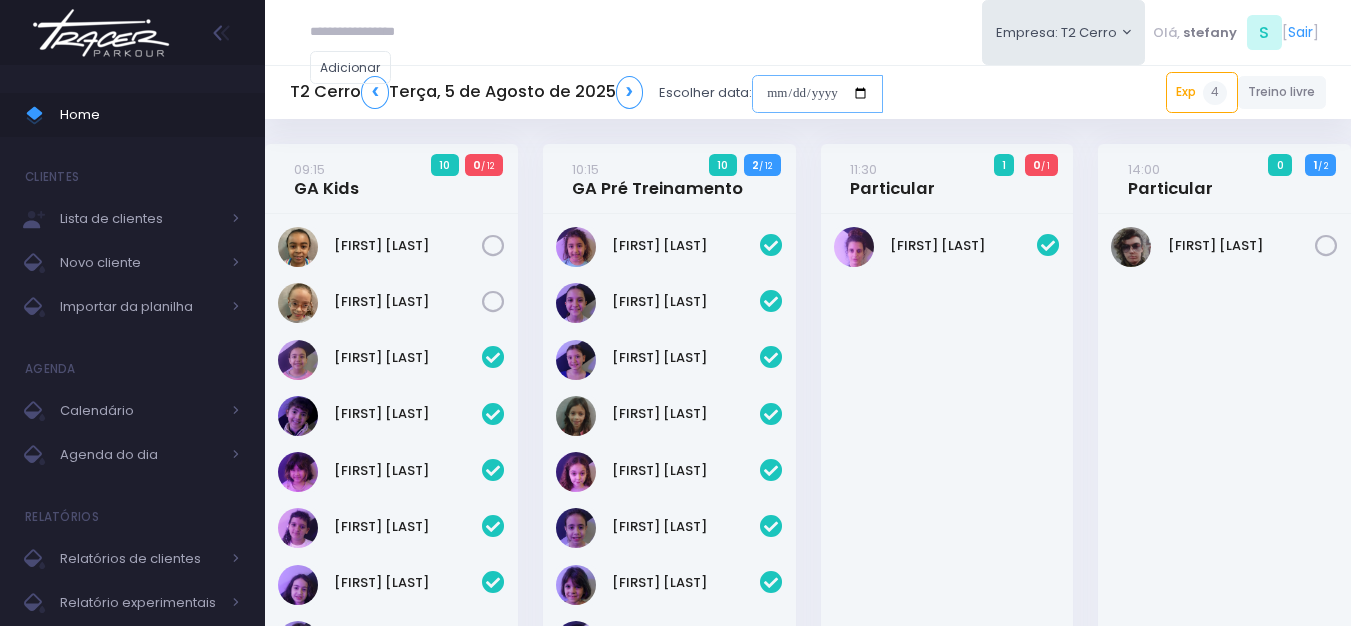 scroll, scrollTop: 2884, scrollLeft: 0, axis: vertical 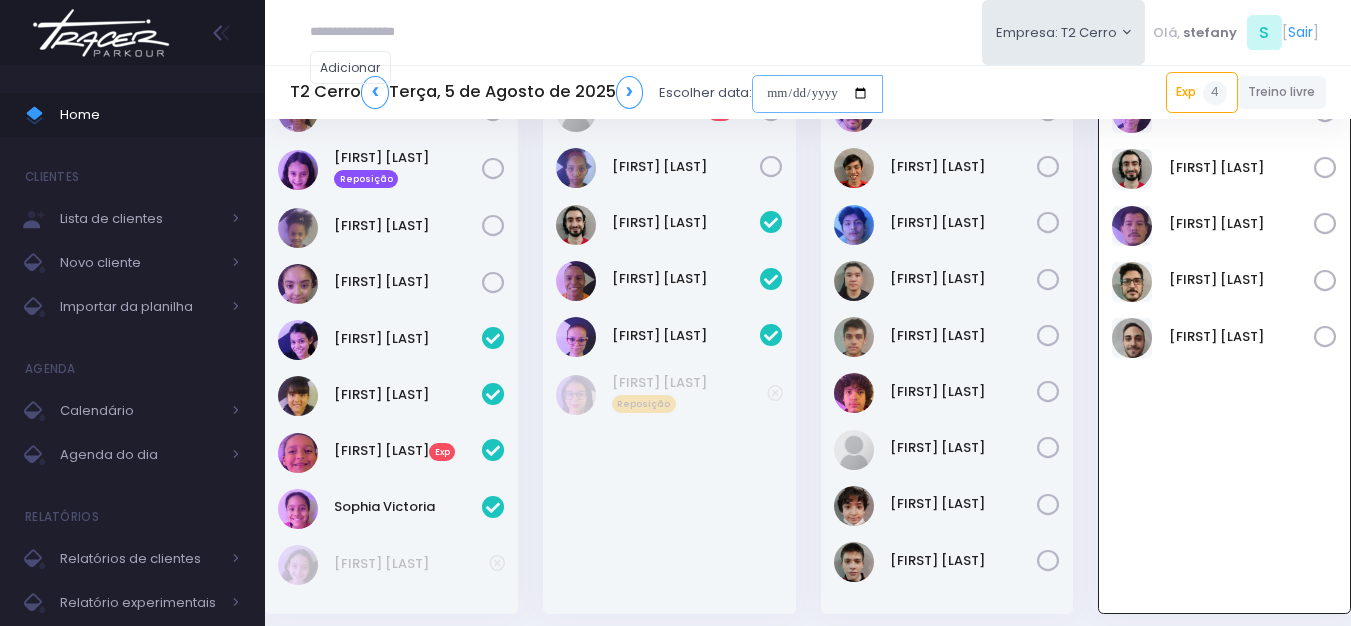 click at bounding box center [817, 94] 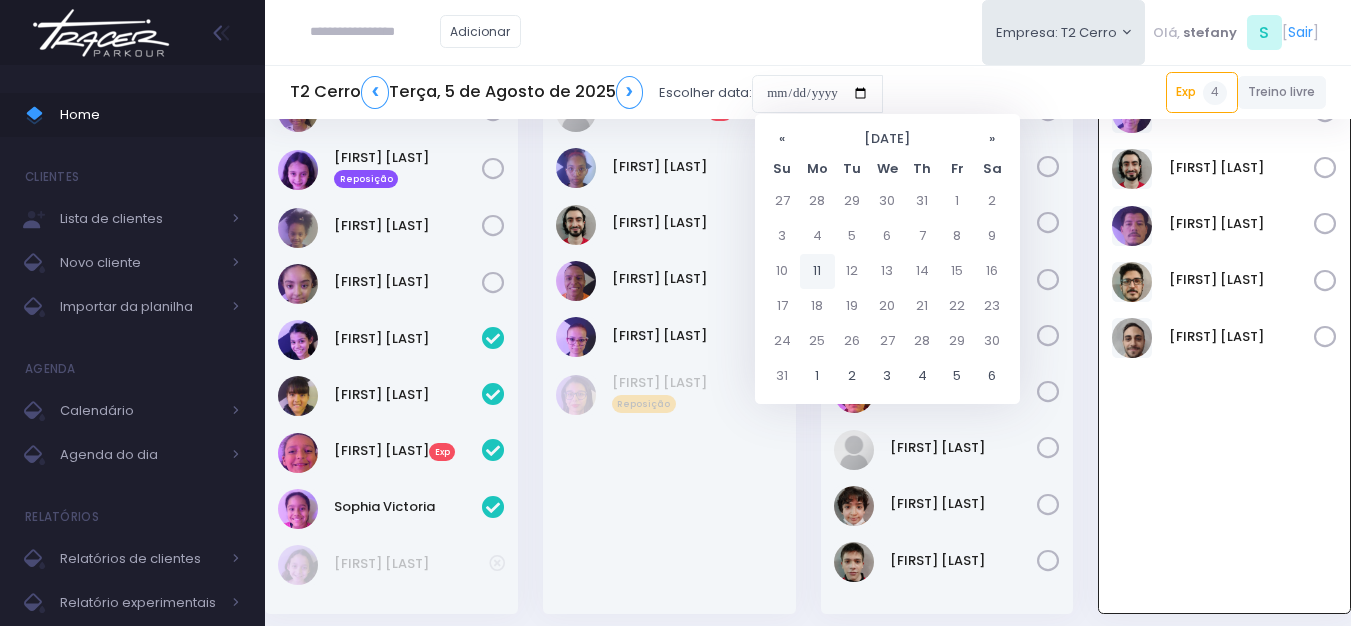 click on "11" at bounding box center (817, 271) 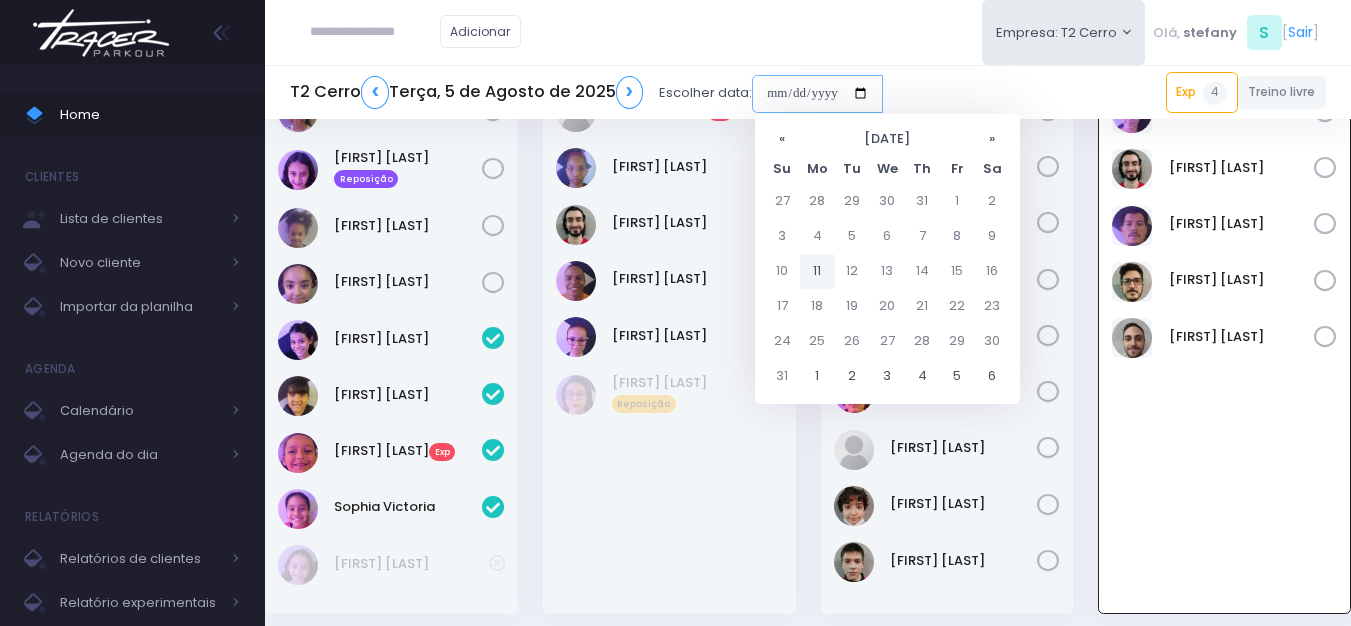 type on "**********" 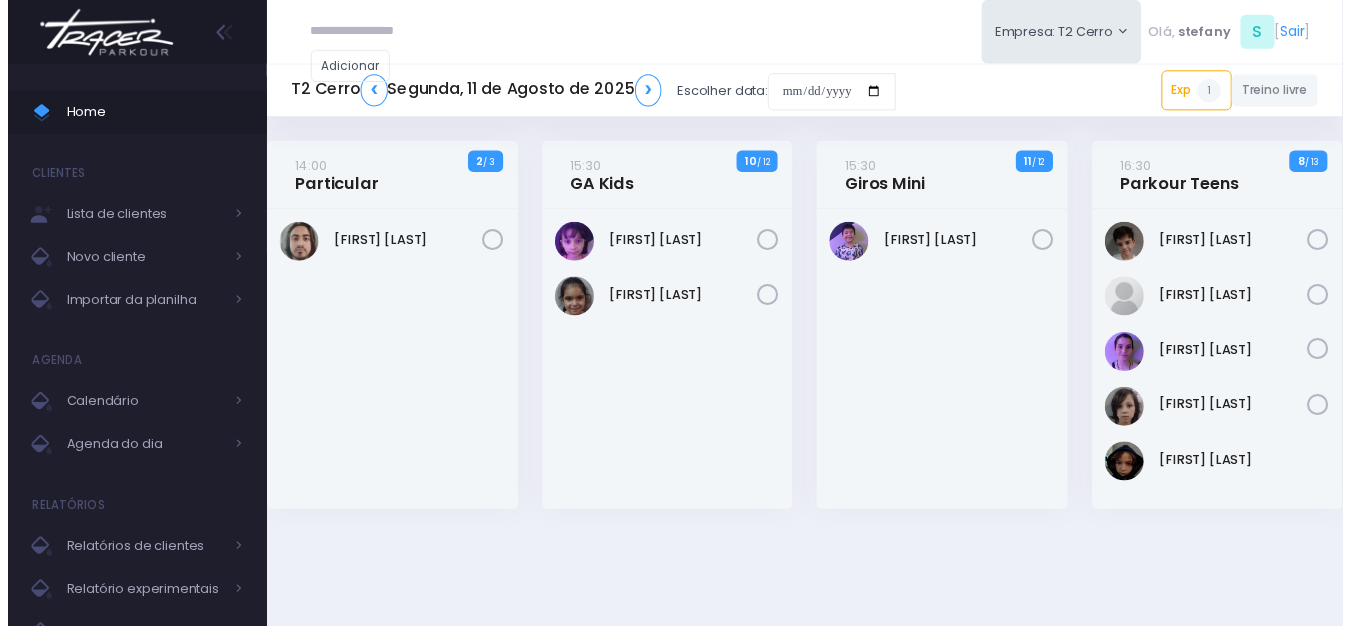scroll, scrollTop: 0, scrollLeft: 0, axis: both 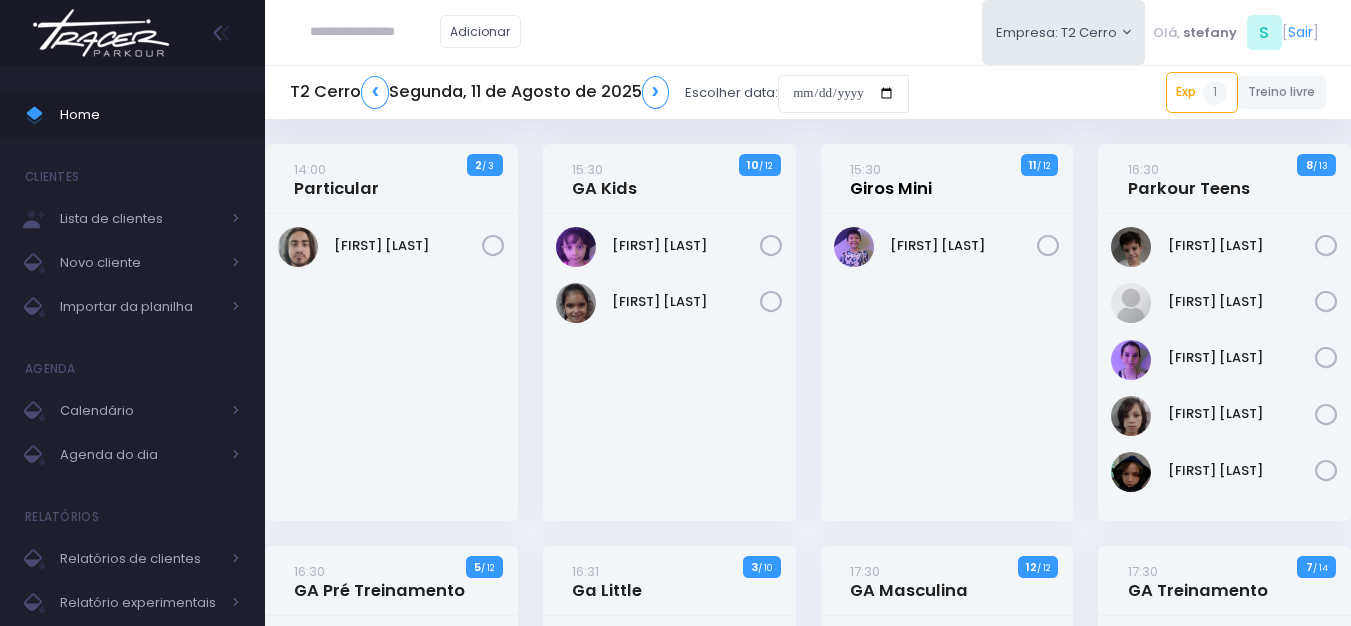 click on "15:30 Giros Mini" at bounding box center [891, 179] 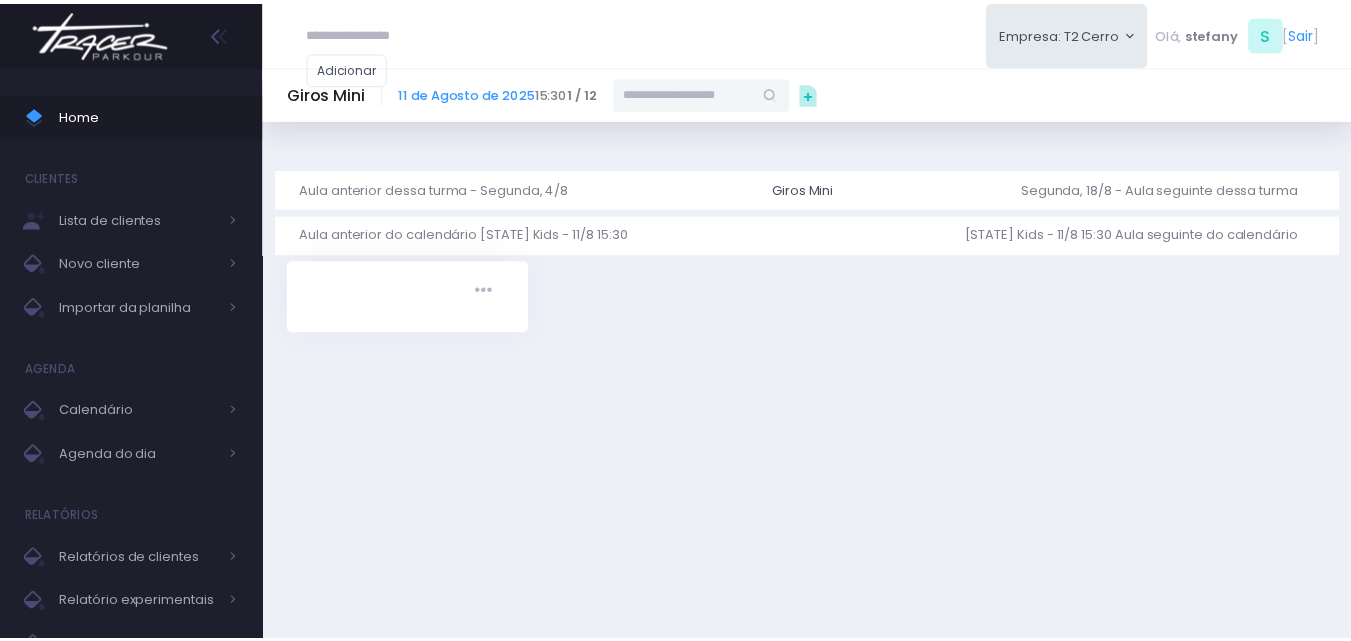scroll, scrollTop: 0, scrollLeft: 0, axis: both 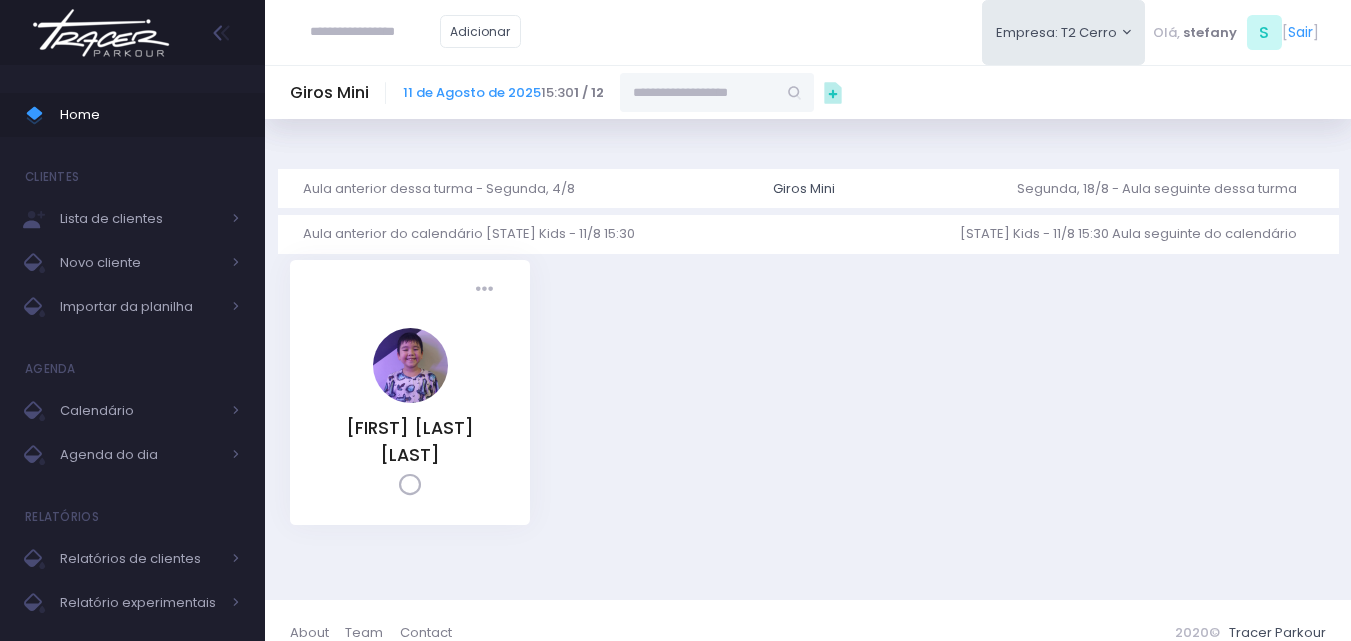 click at bounding box center (698, 92) 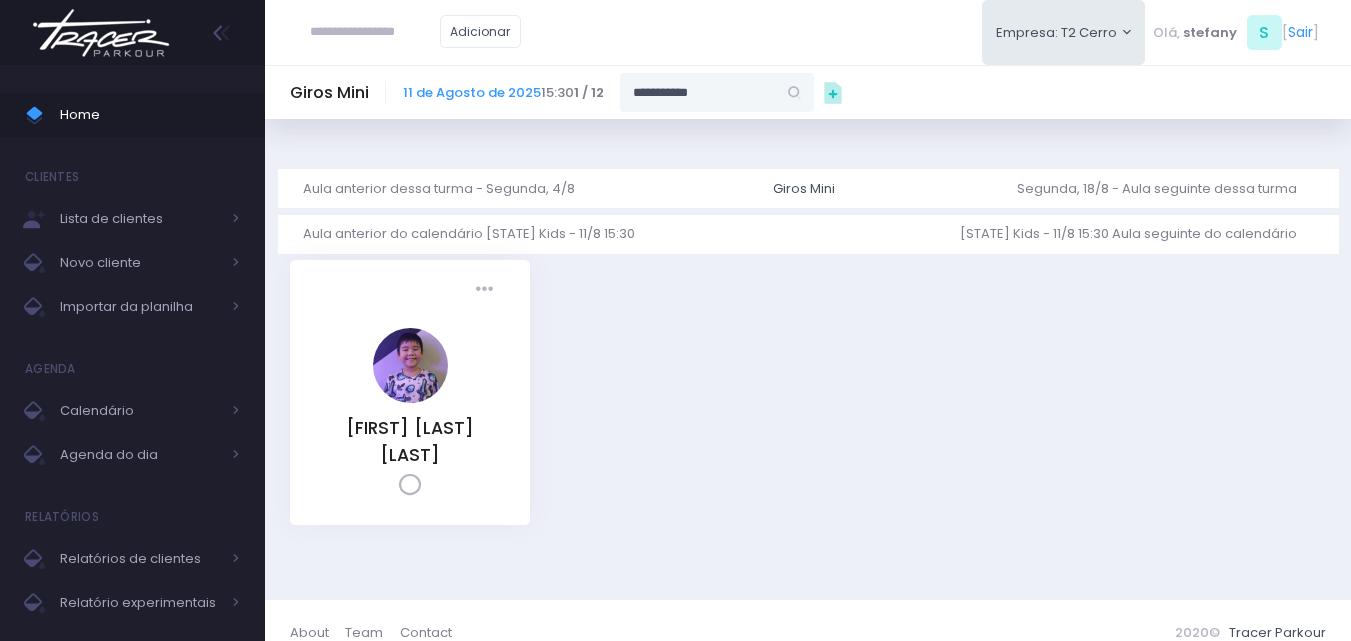 type on "**********" 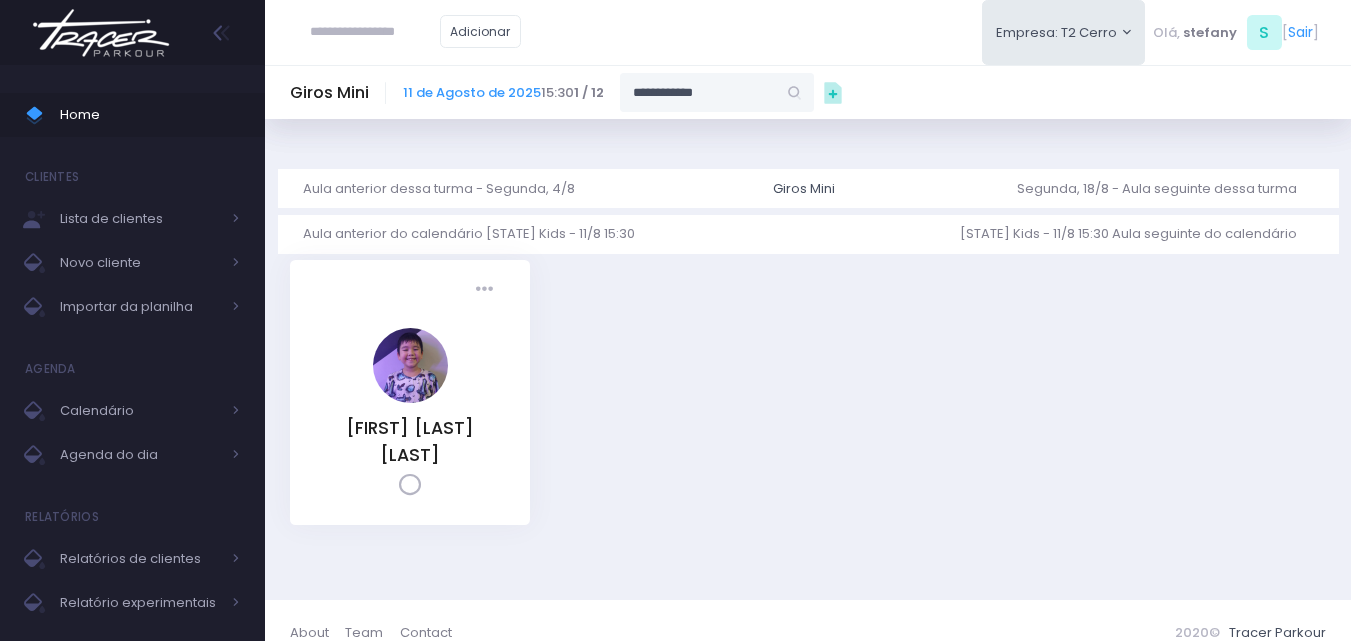 type on "**********" 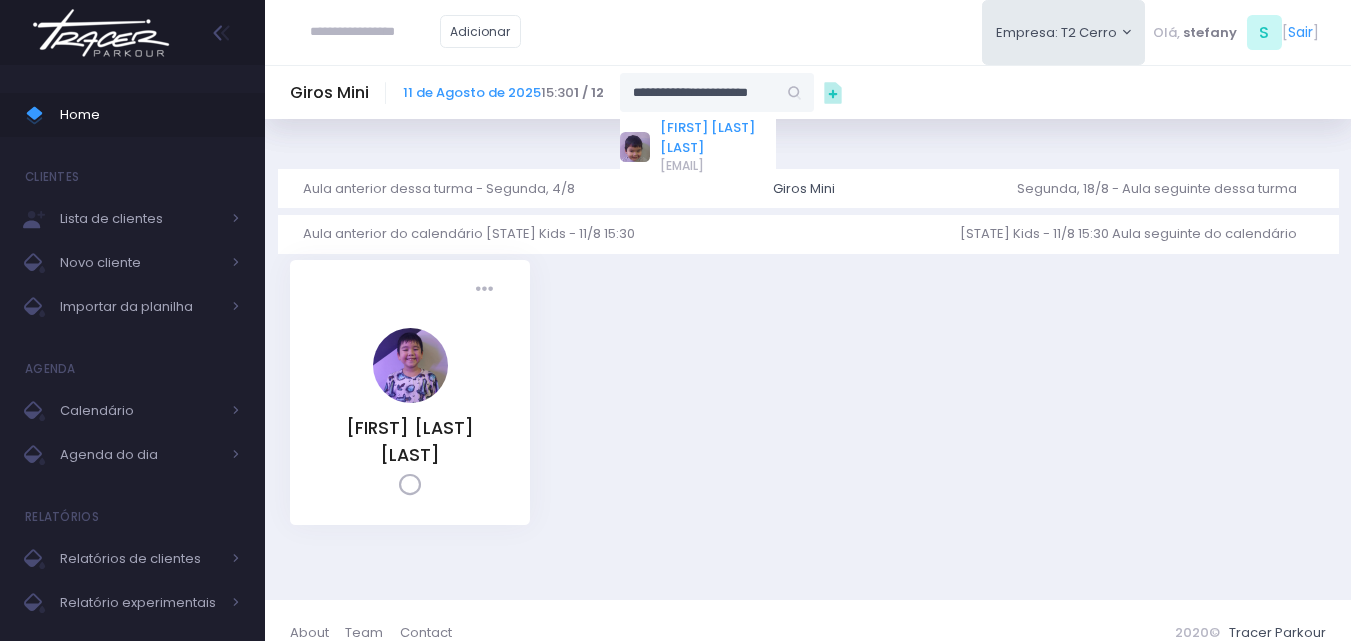 click on "[FIRST] [LAST] [LAST]" at bounding box center [718, 137] 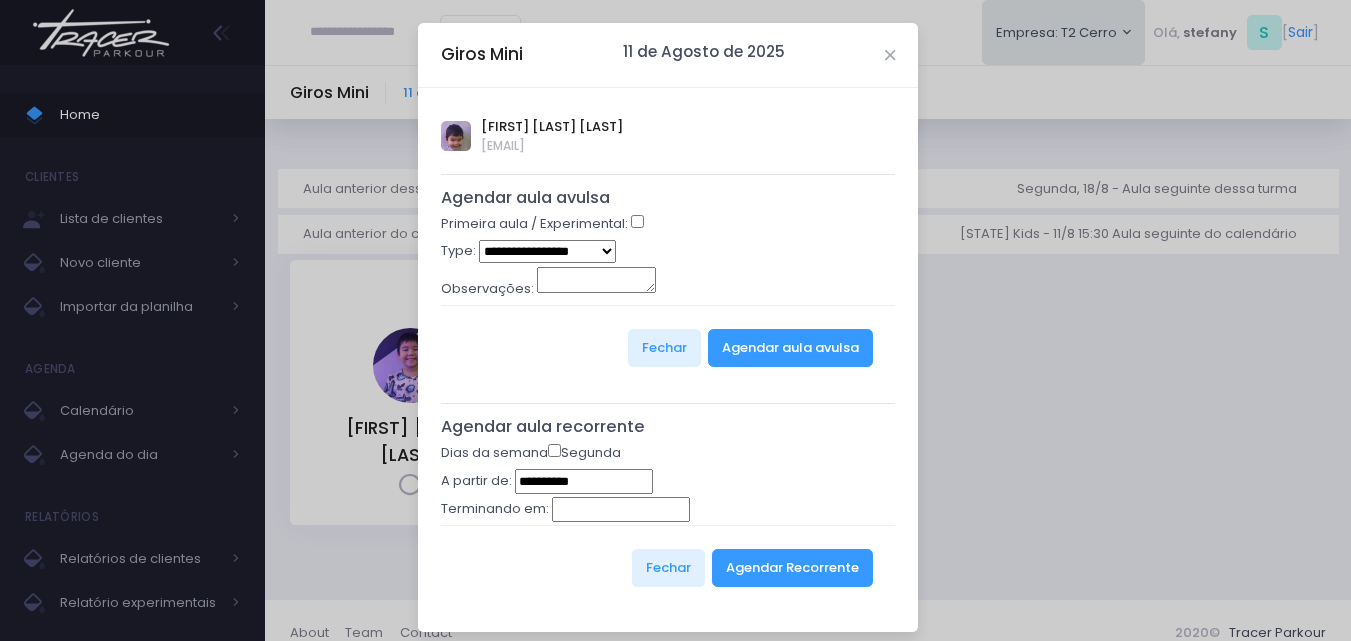 type on "**********" 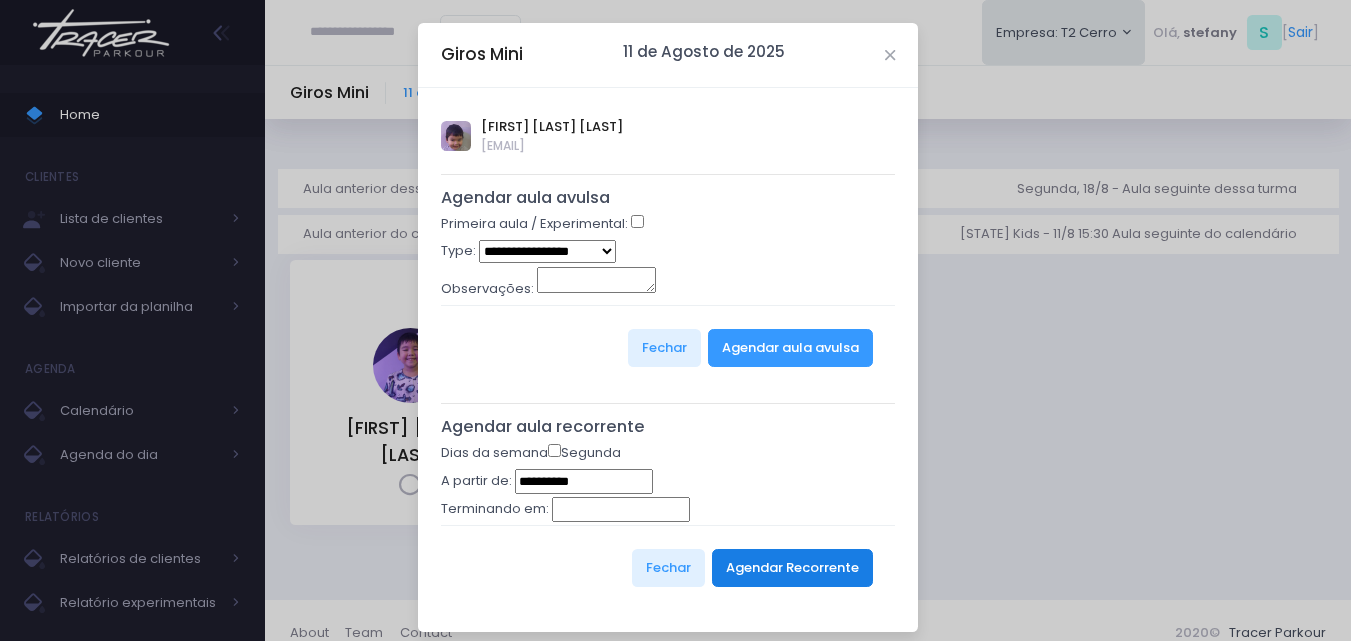 click on "Agendar Recorrente" at bounding box center [792, 568] 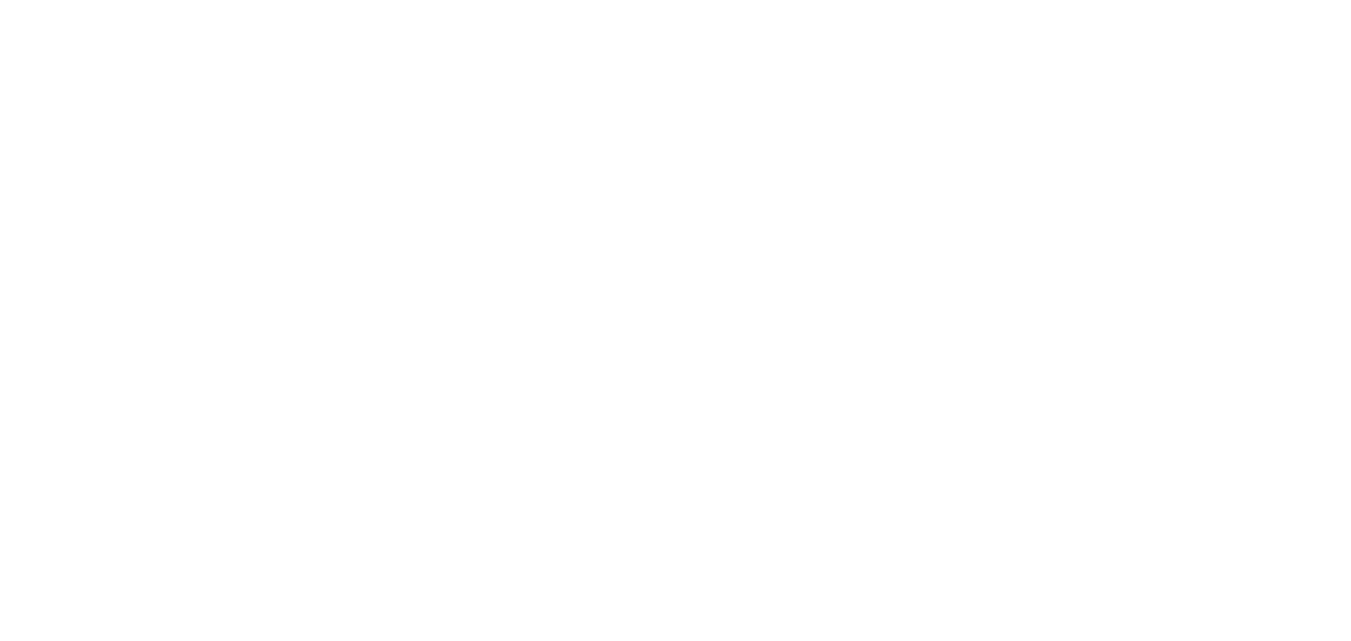 scroll, scrollTop: 0, scrollLeft: 0, axis: both 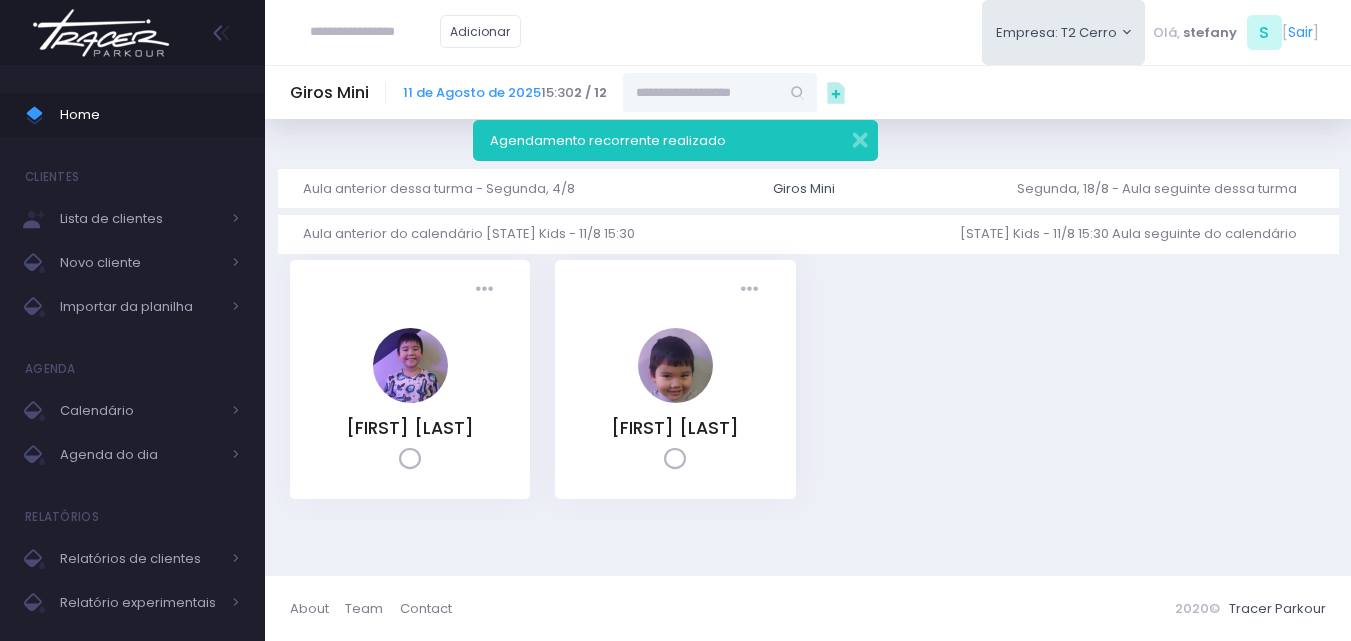 click at bounding box center [101, 33] 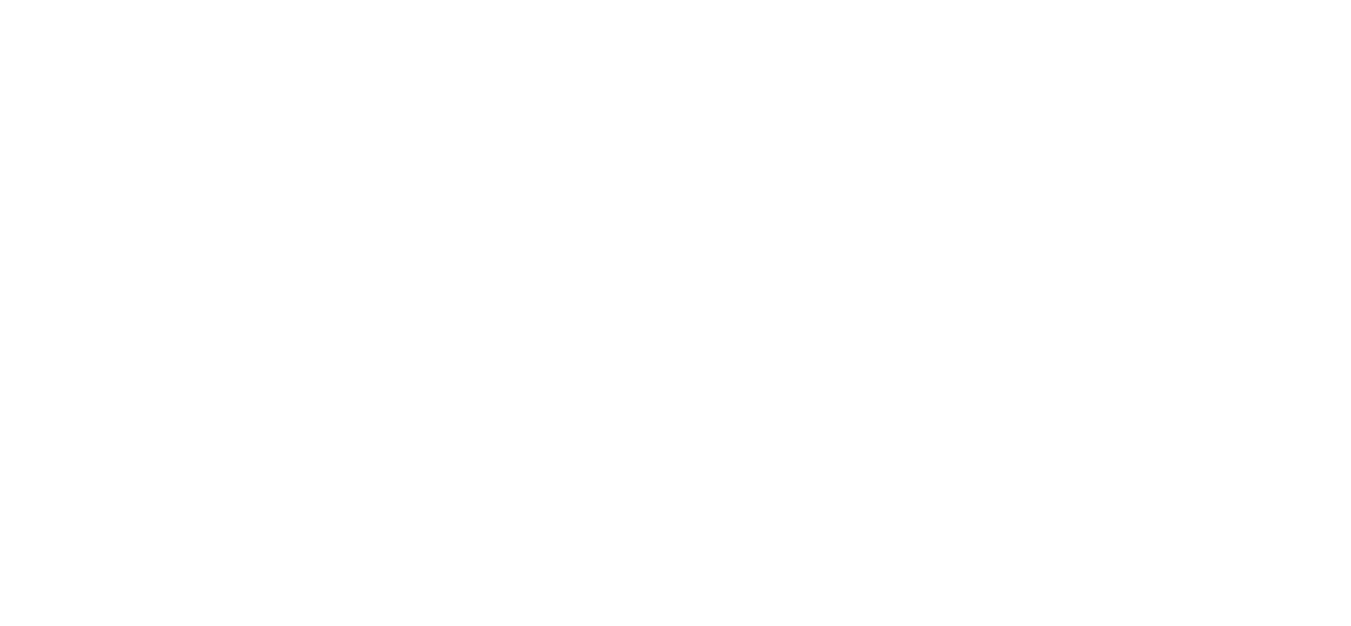 scroll, scrollTop: 0, scrollLeft: 0, axis: both 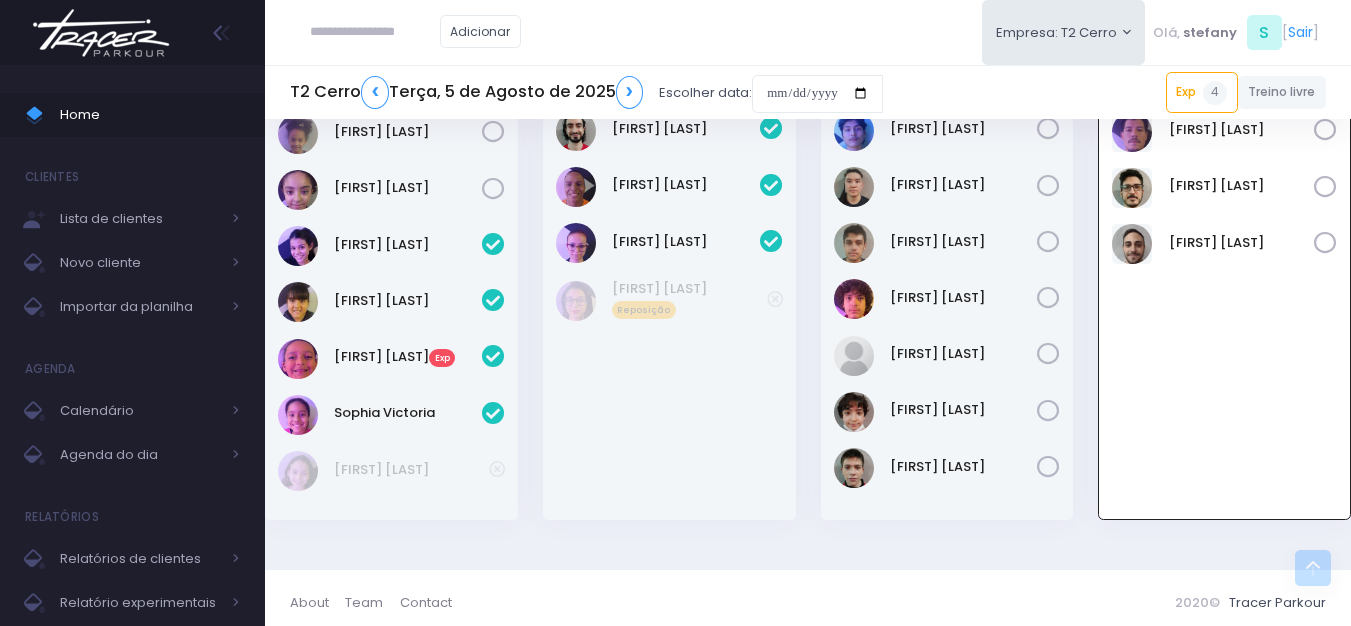 click at bounding box center (101, 33) 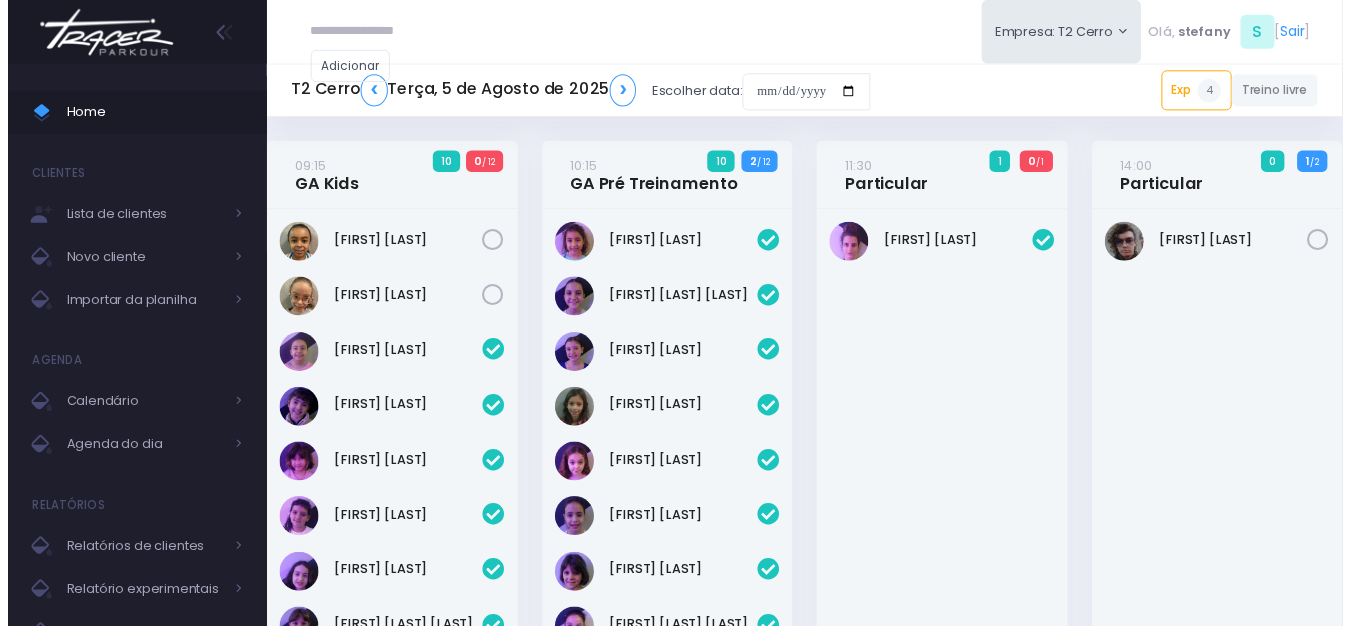 scroll, scrollTop: 0, scrollLeft: 0, axis: both 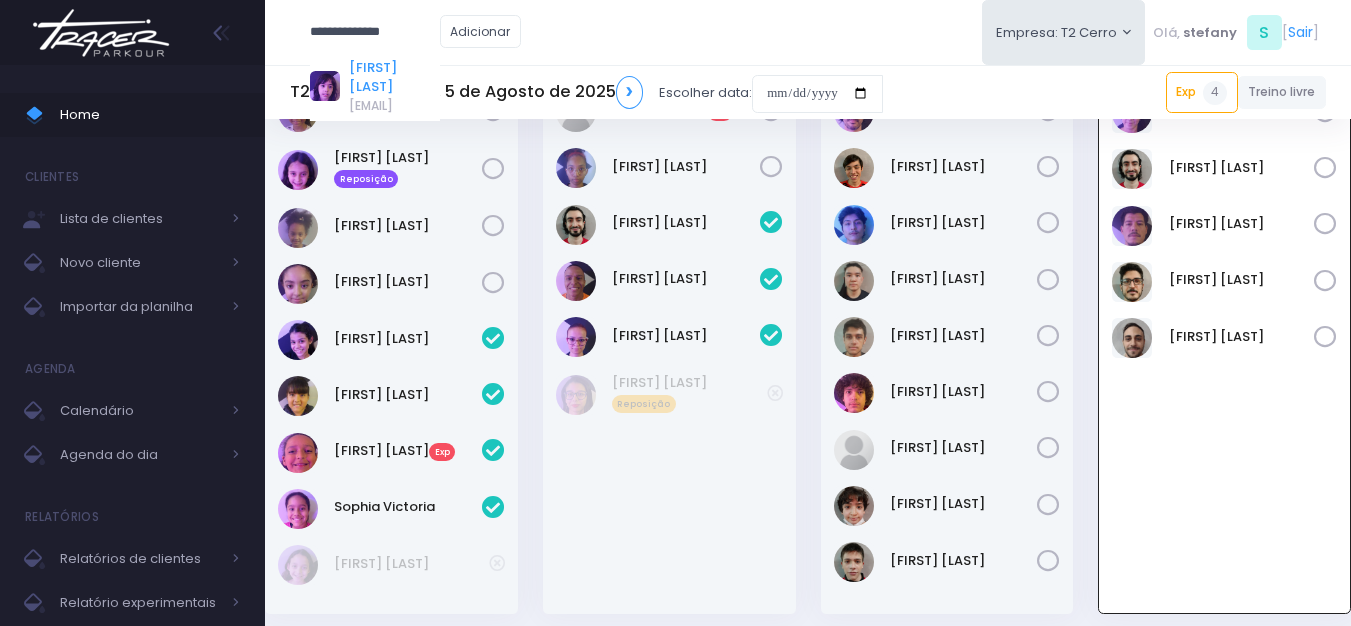 click on "[FIRST] [LAST]" at bounding box center [394, 77] 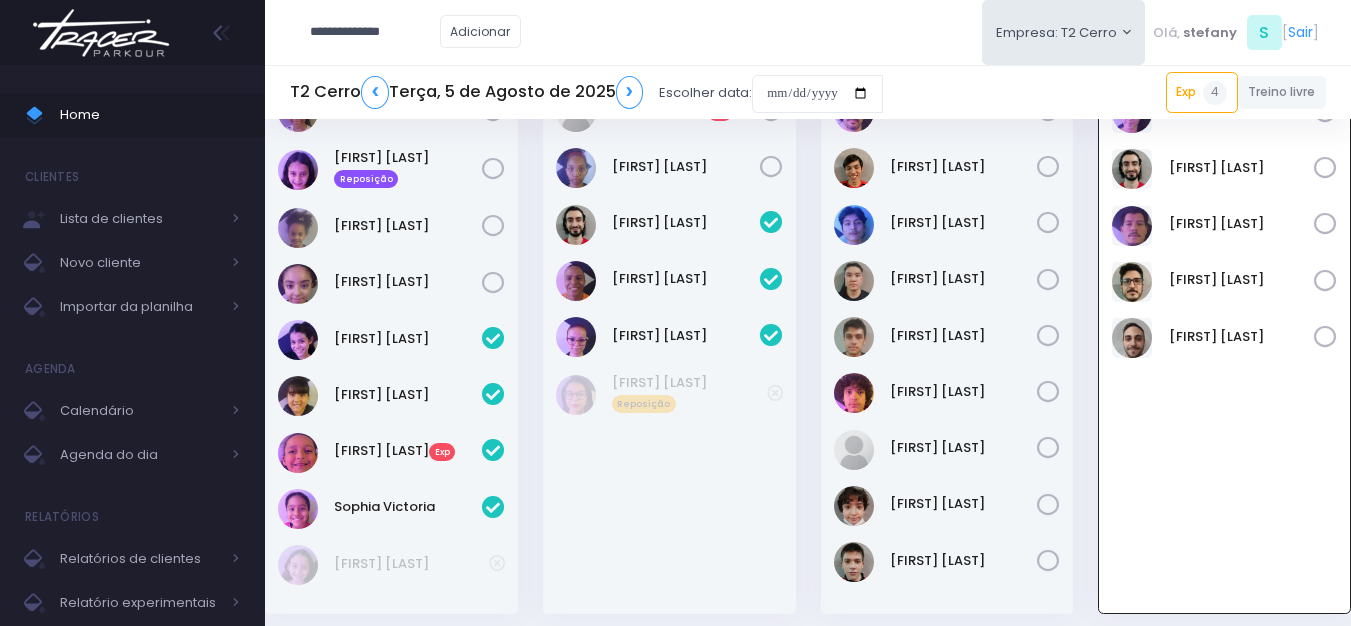 scroll, scrollTop: 0, scrollLeft: 0, axis: both 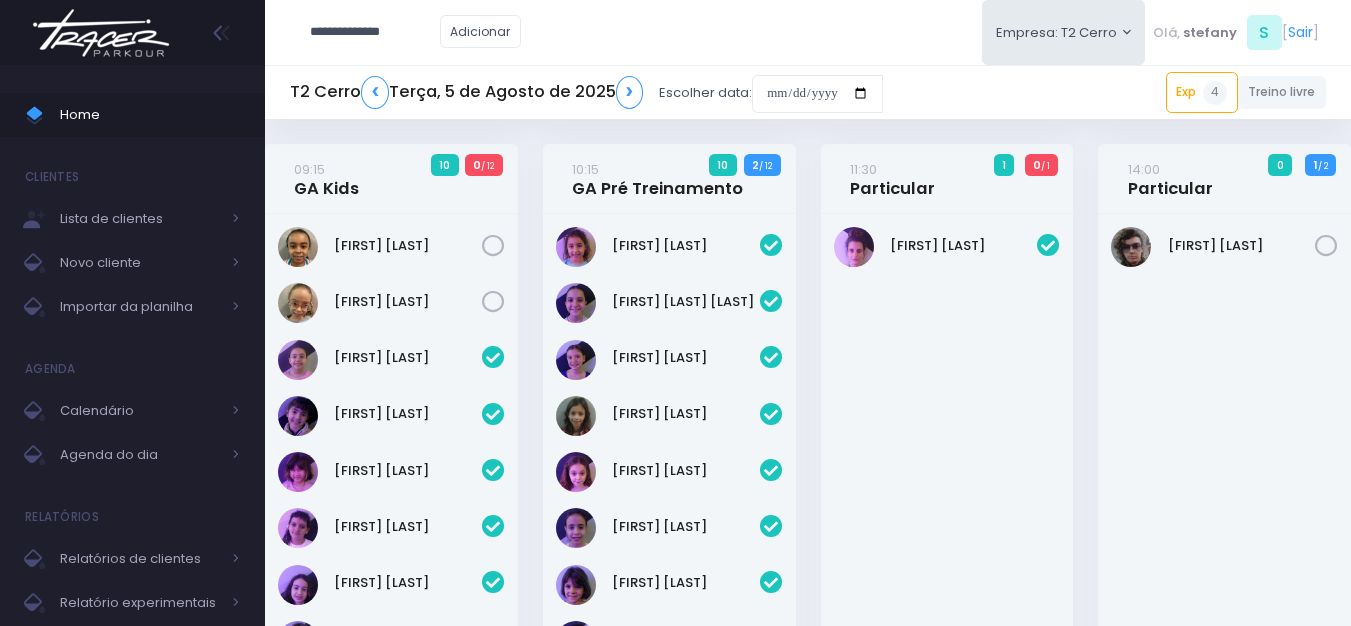 type on "**********" 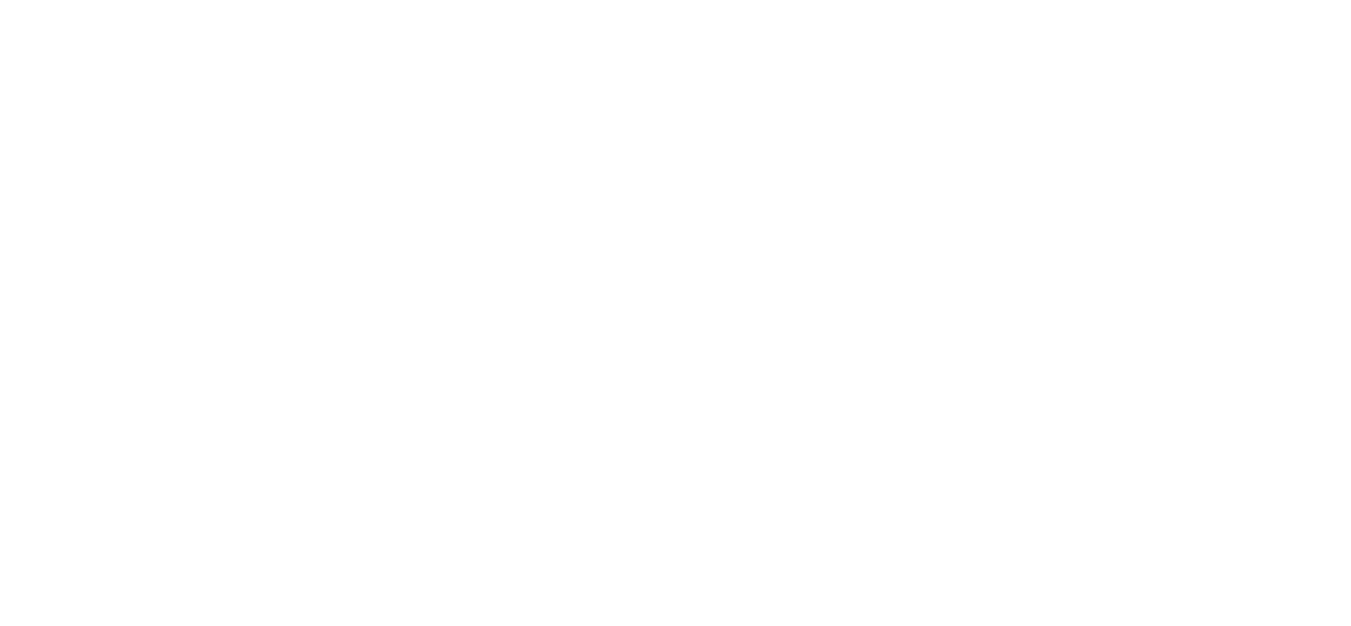 scroll, scrollTop: 0, scrollLeft: 0, axis: both 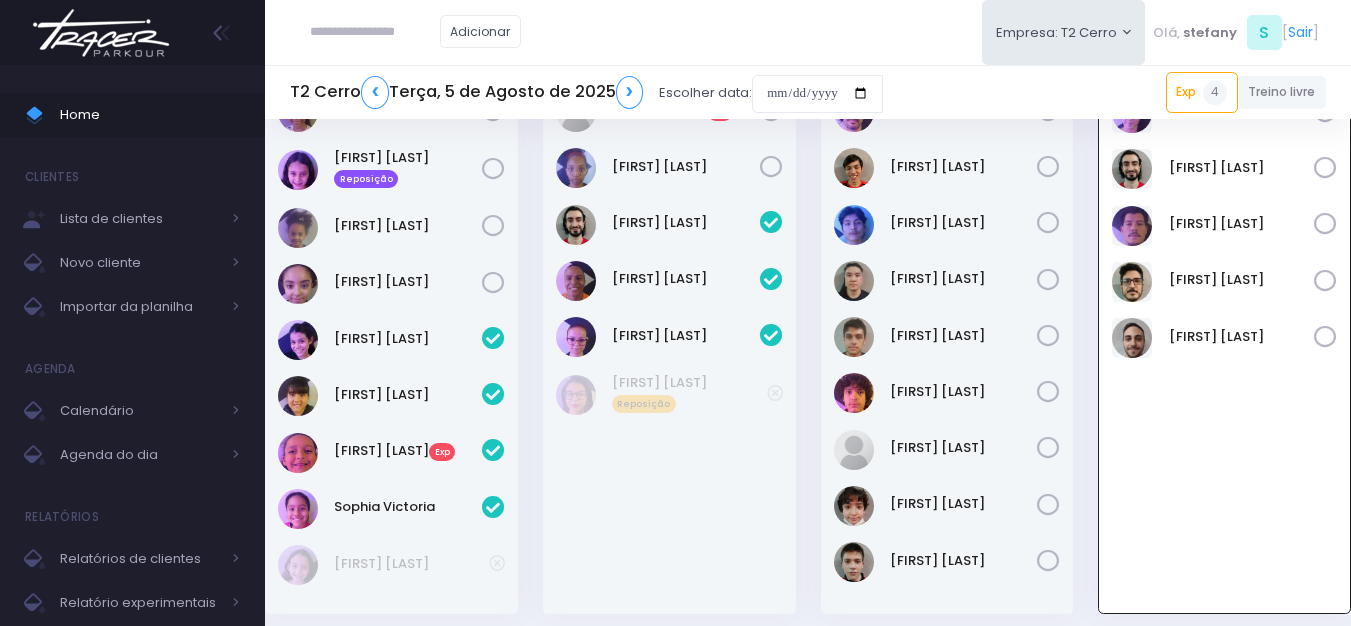 click at bounding box center (101, 33) 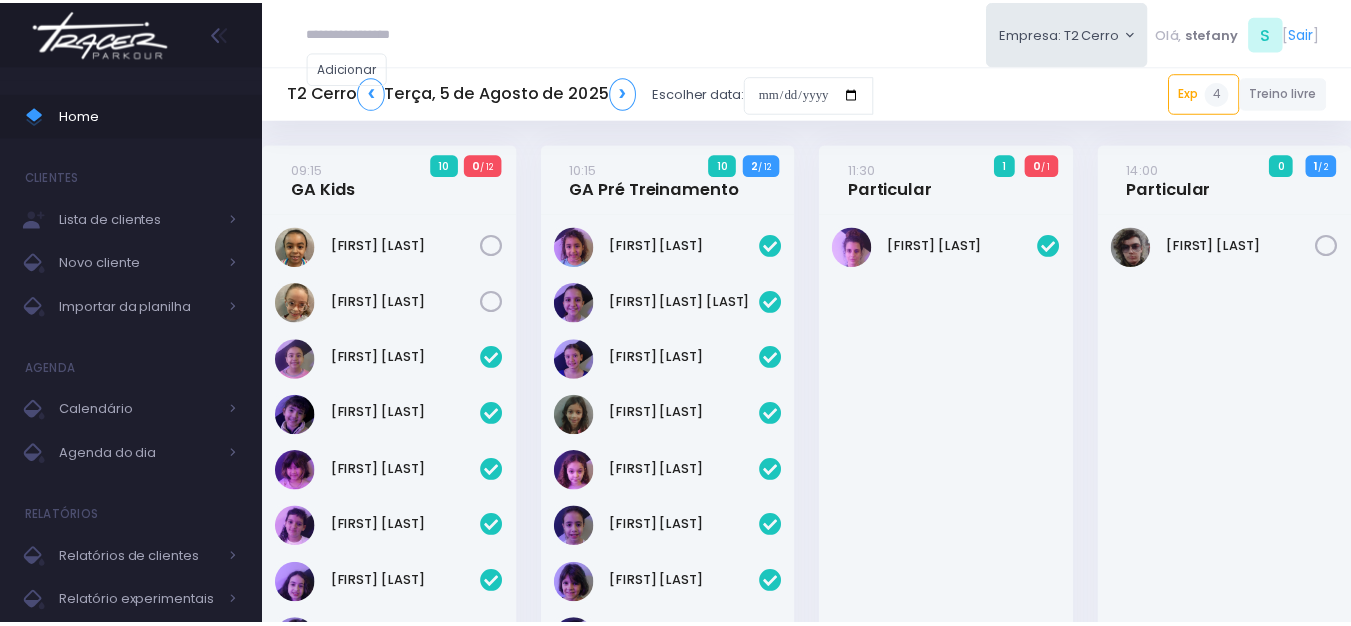 scroll, scrollTop: 0, scrollLeft: 0, axis: both 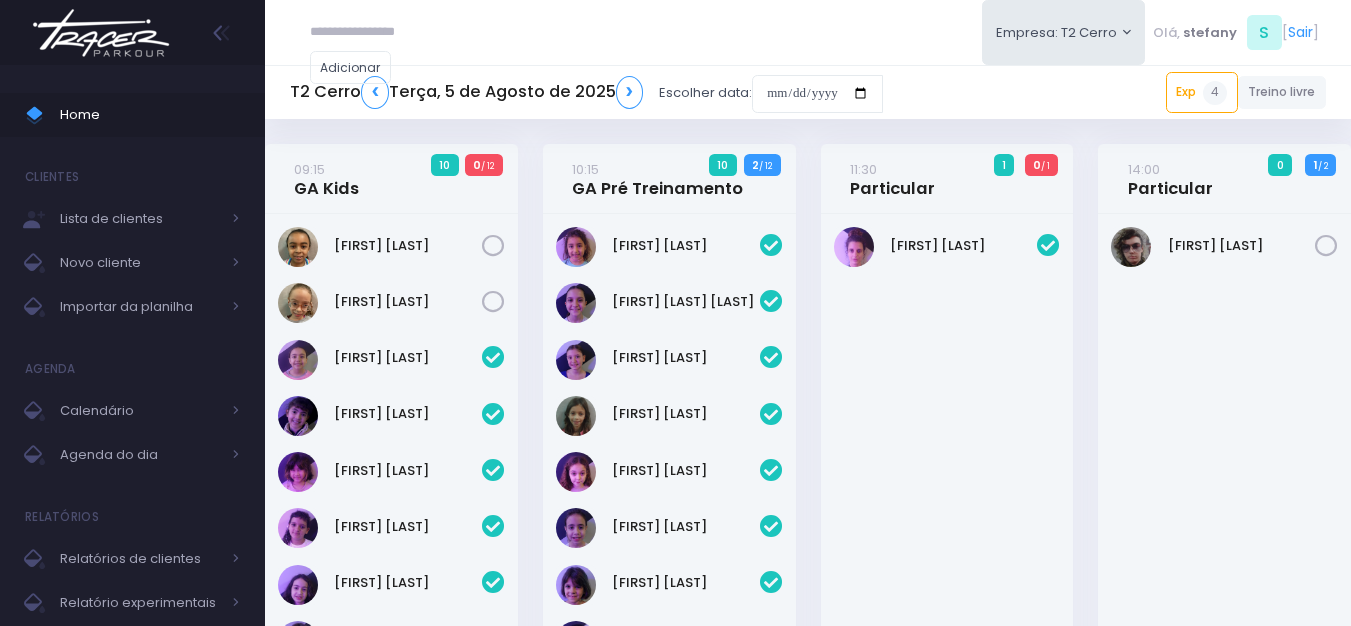click at bounding box center (101, 33) 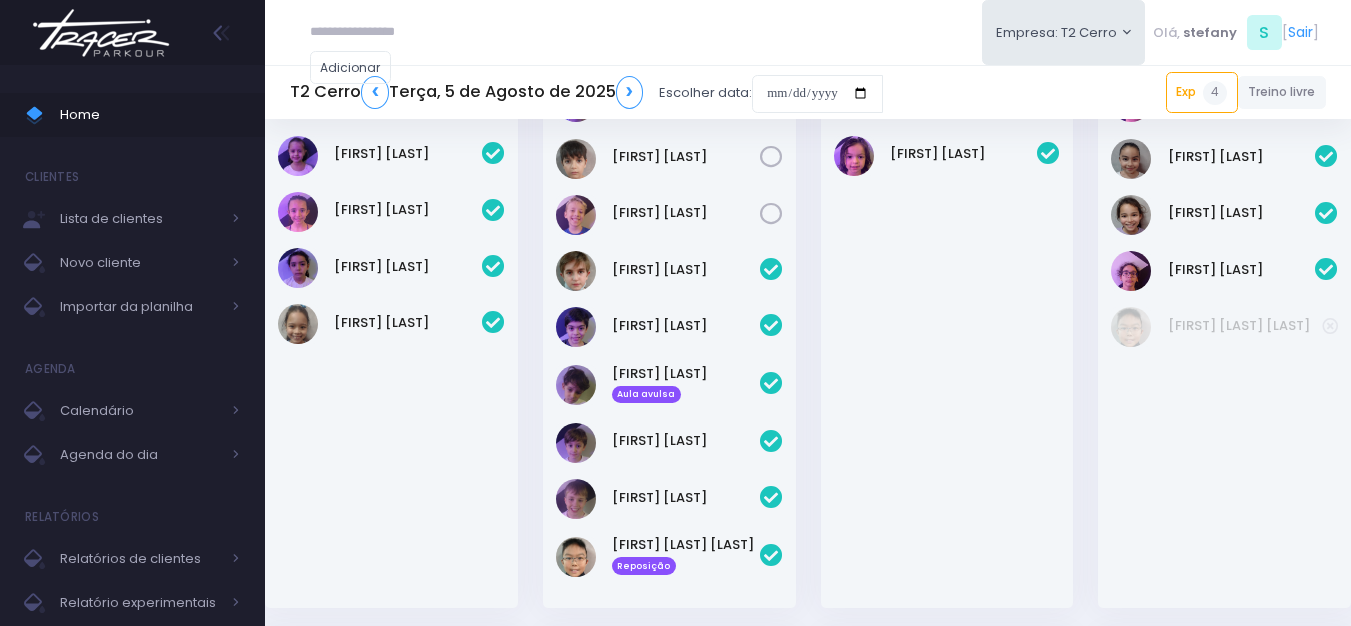 scroll, scrollTop: 1600, scrollLeft: 0, axis: vertical 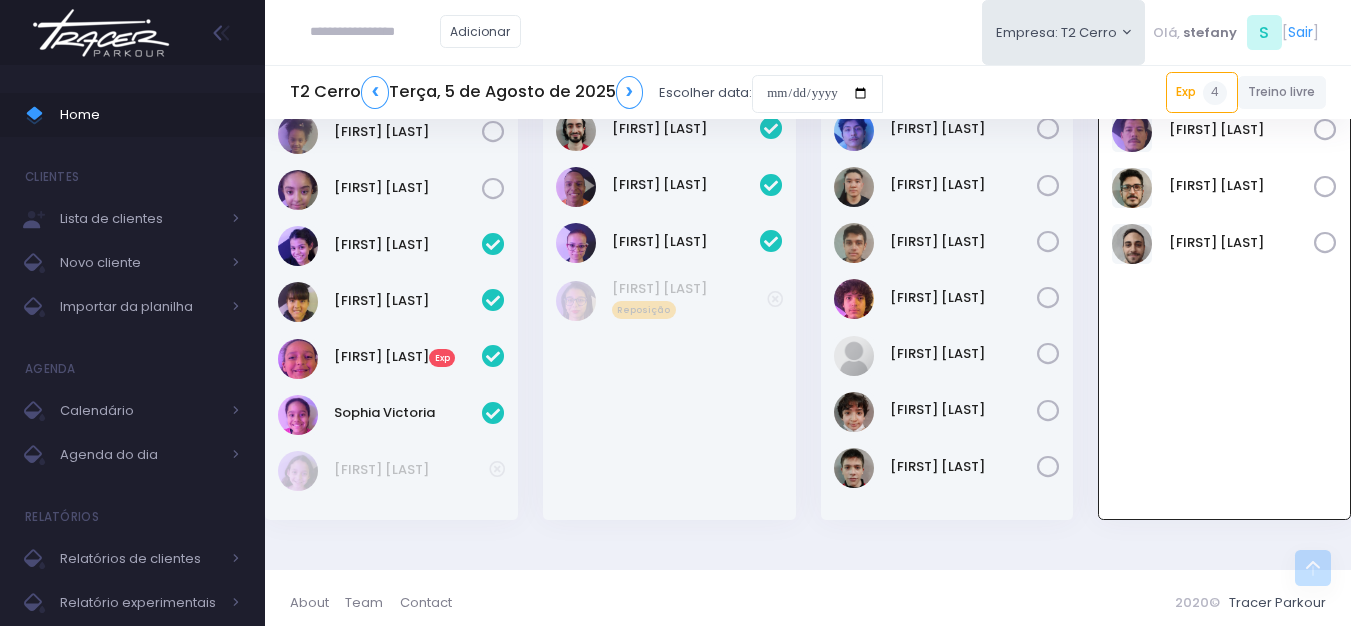 click at bounding box center (101, 33) 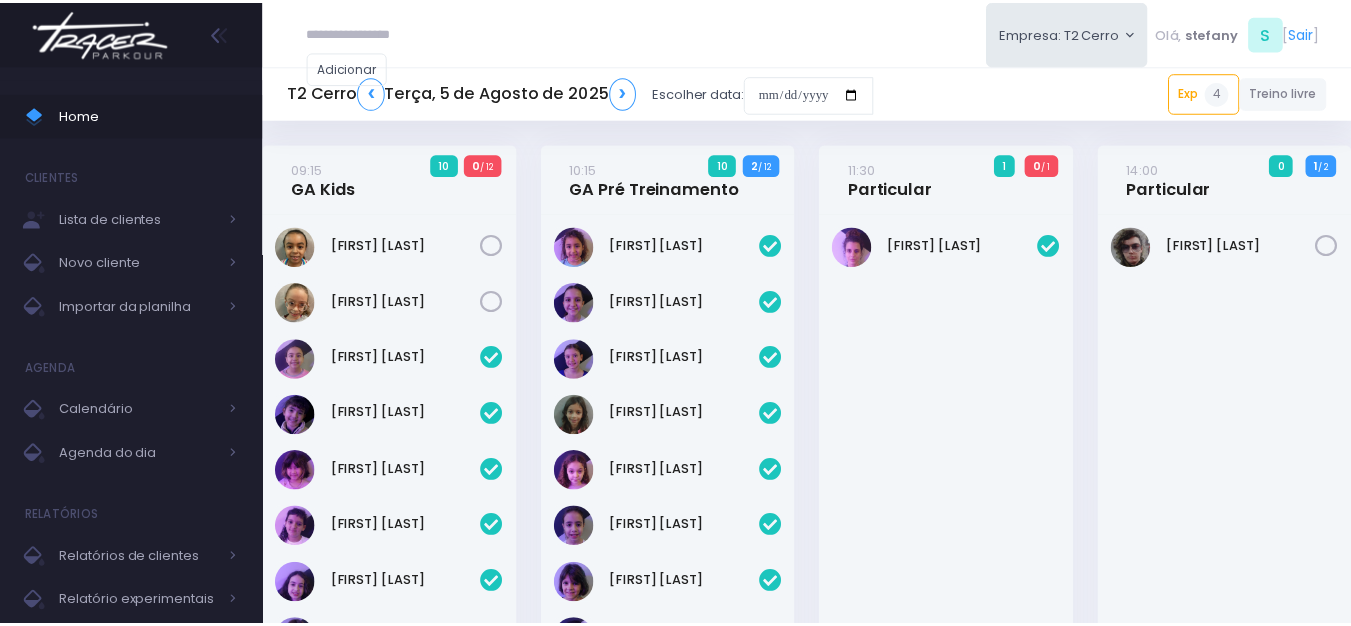 scroll, scrollTop: 0, scrollLeft: 0, axis: both 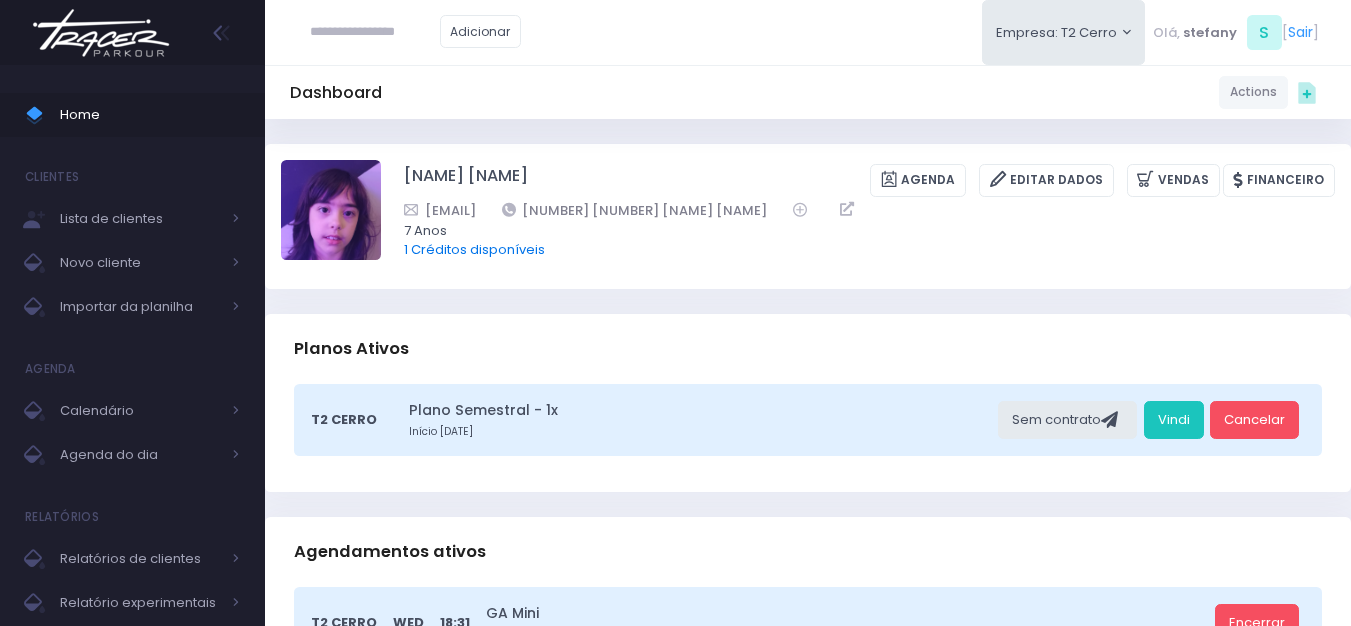 click on "1 Créditos disponíveis" at bounding box center (474, 249) 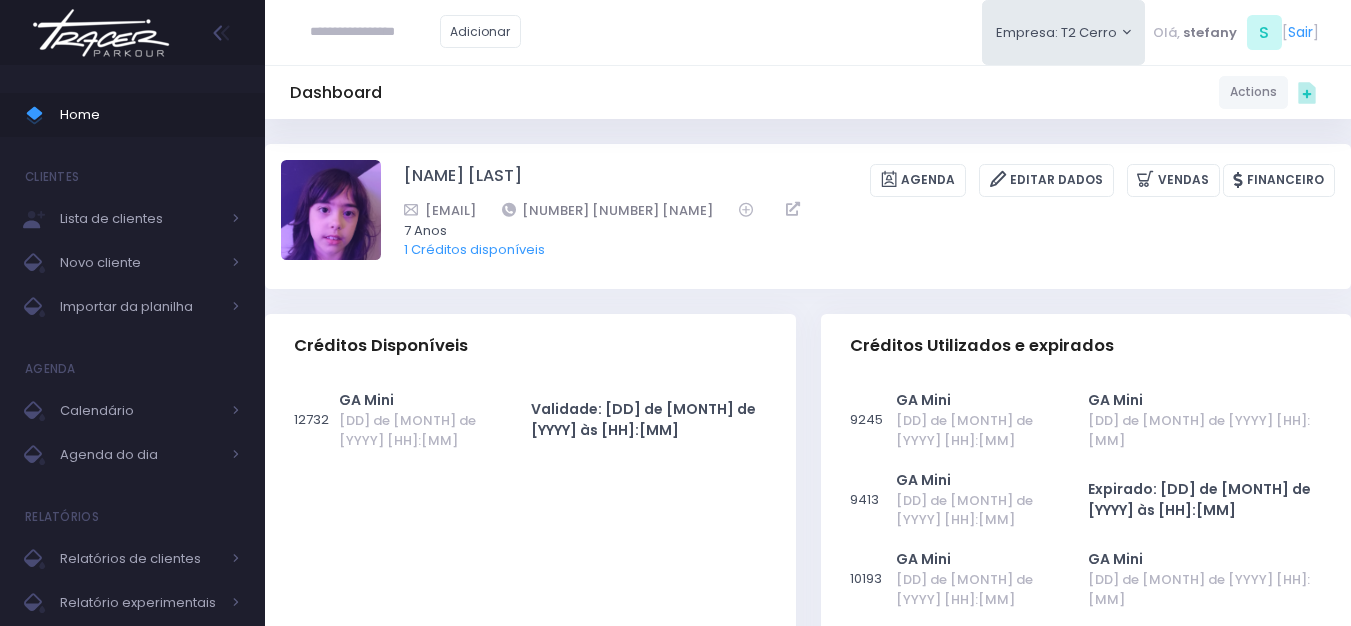 scroll, scrollTop: 0, scrollLeft: 0, axis: both 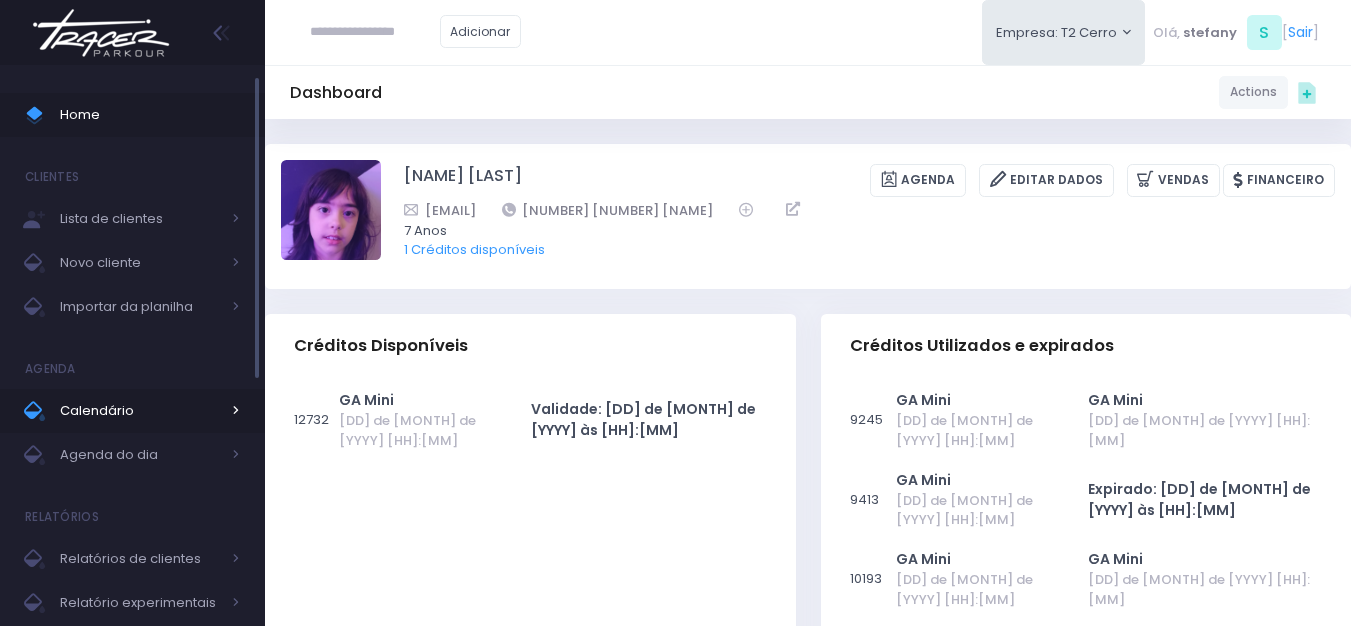 click on "Calendário" at bounding box center (140, 411) 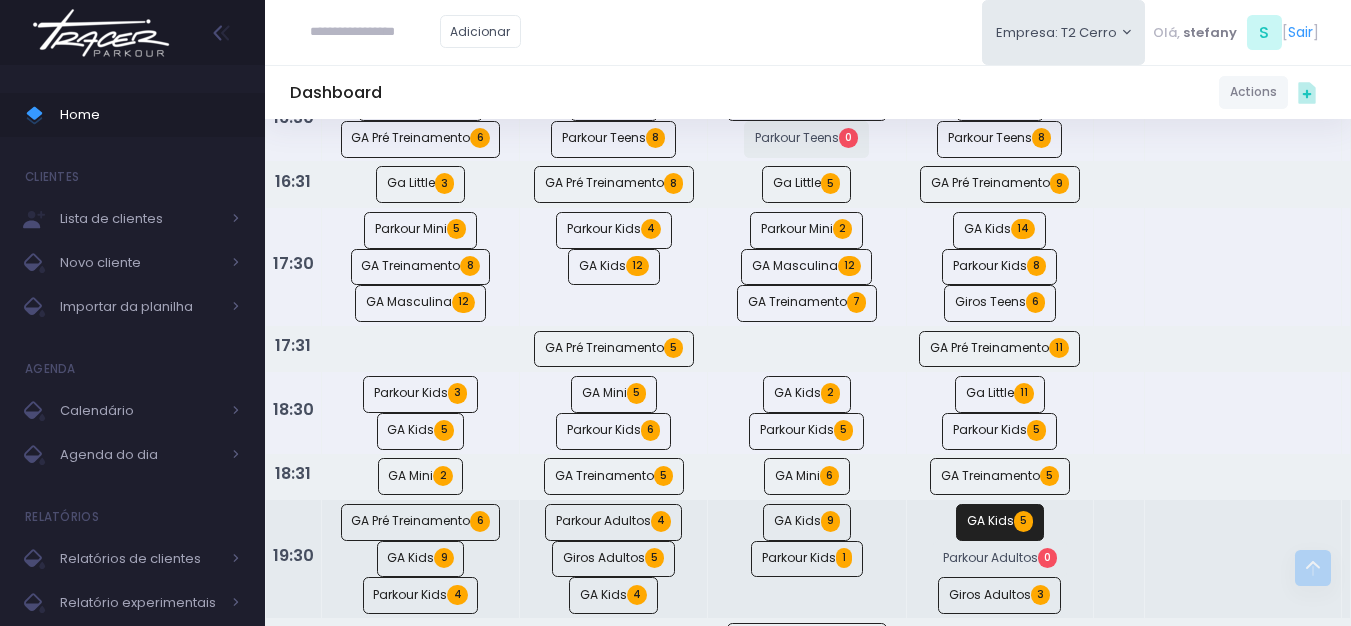 scroll, scrollTop: 1300, scrollLeft: 0, axis: vertical 